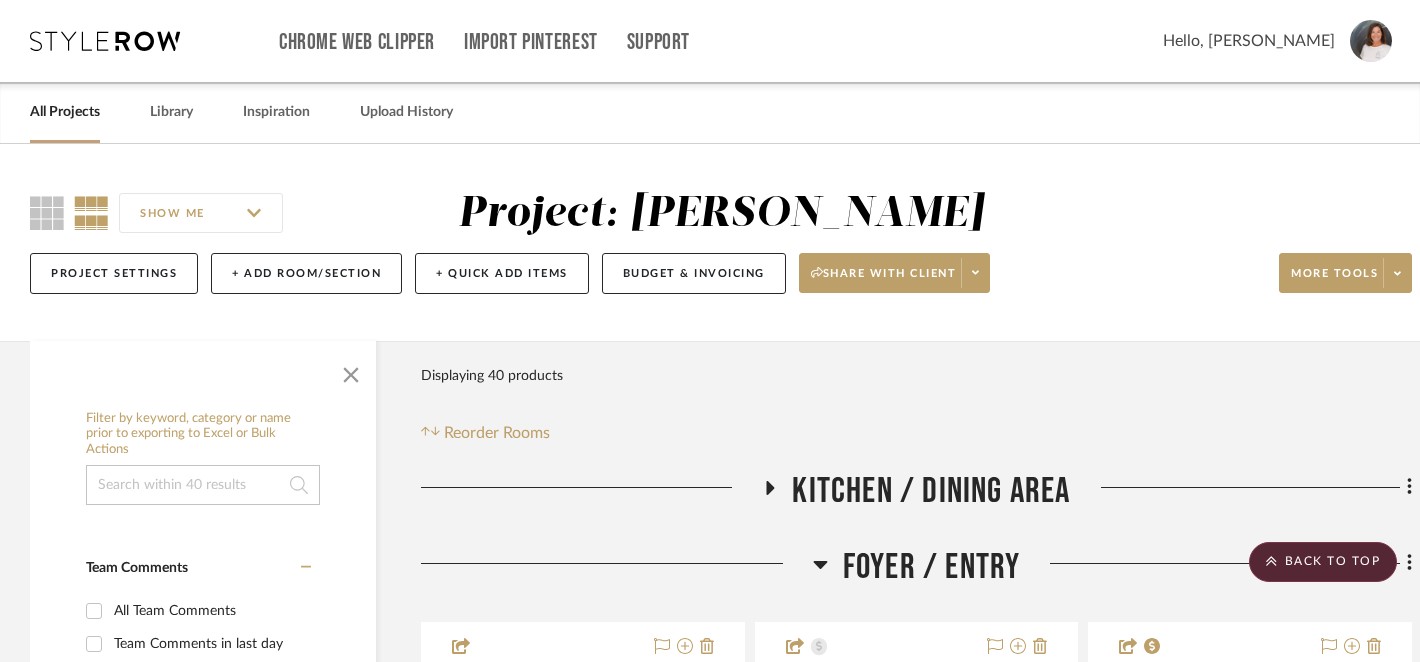 scroll, scrollTop: 11175, scrollLeft: 0, axis: vertical 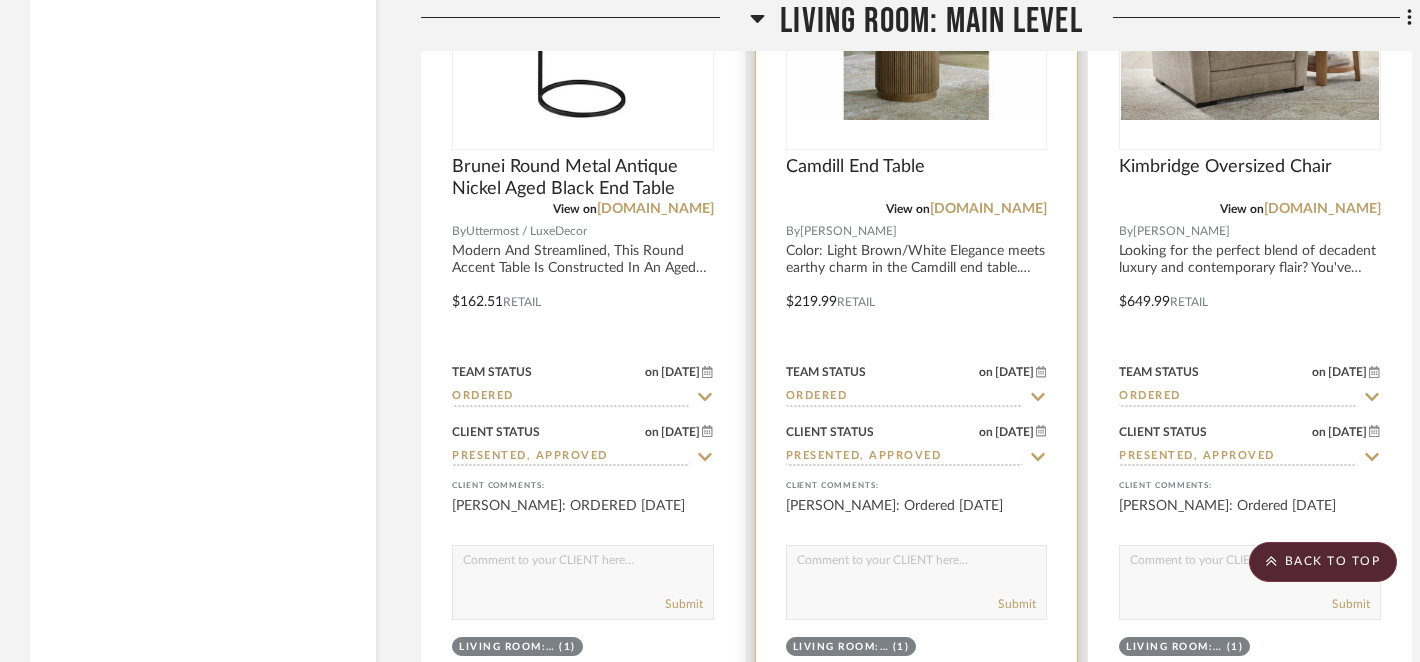 type 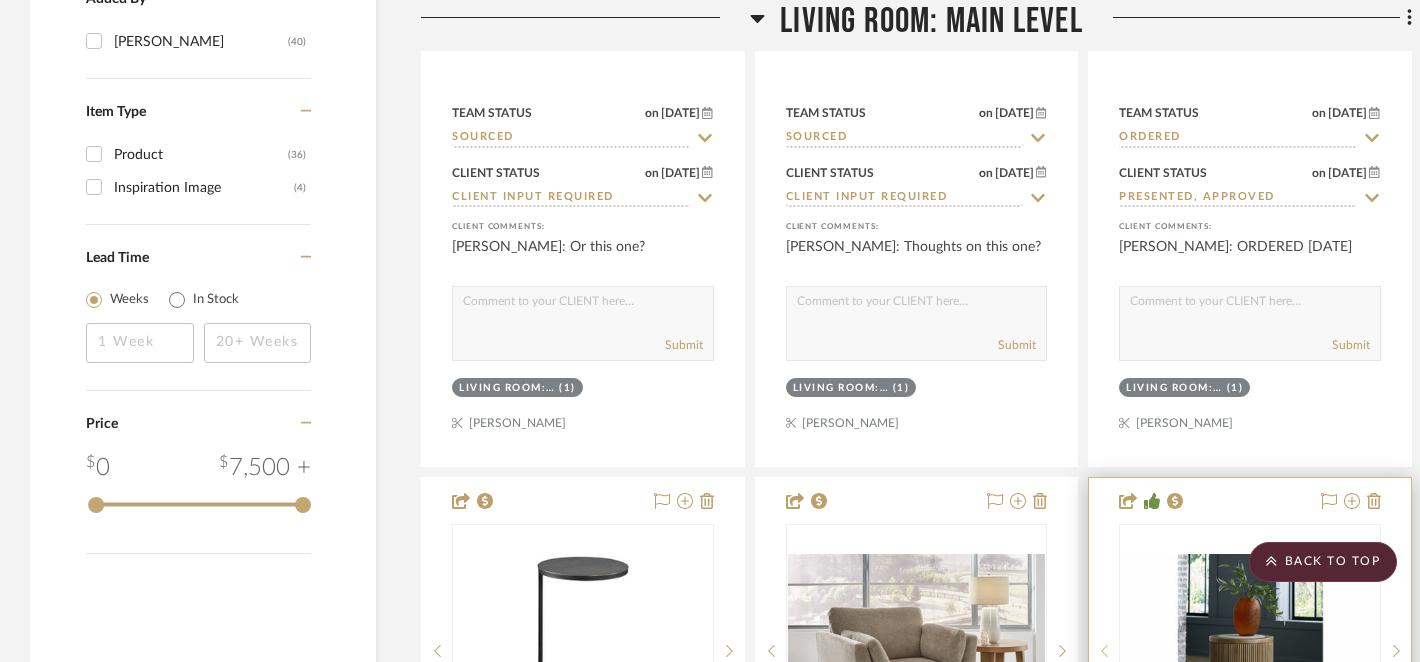scroll, scrollTop: 2931, scrollLeft: 0, axis: vertical 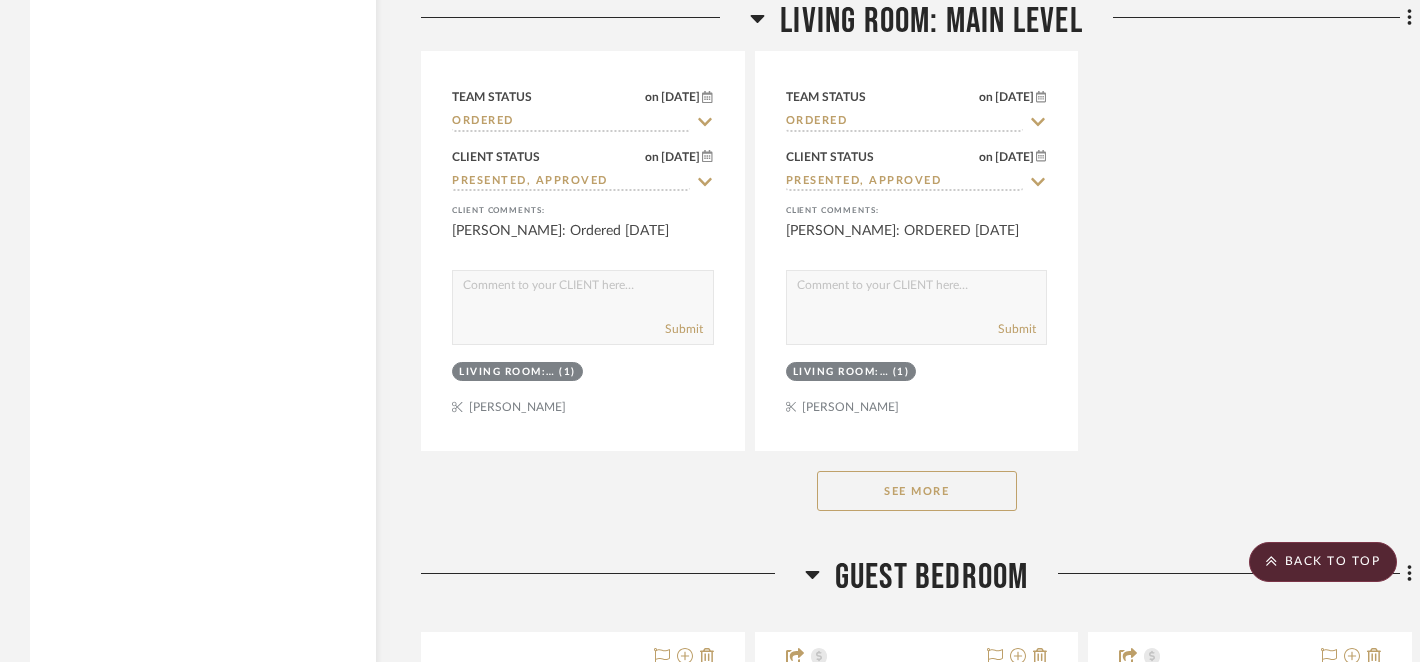 click on "See More" 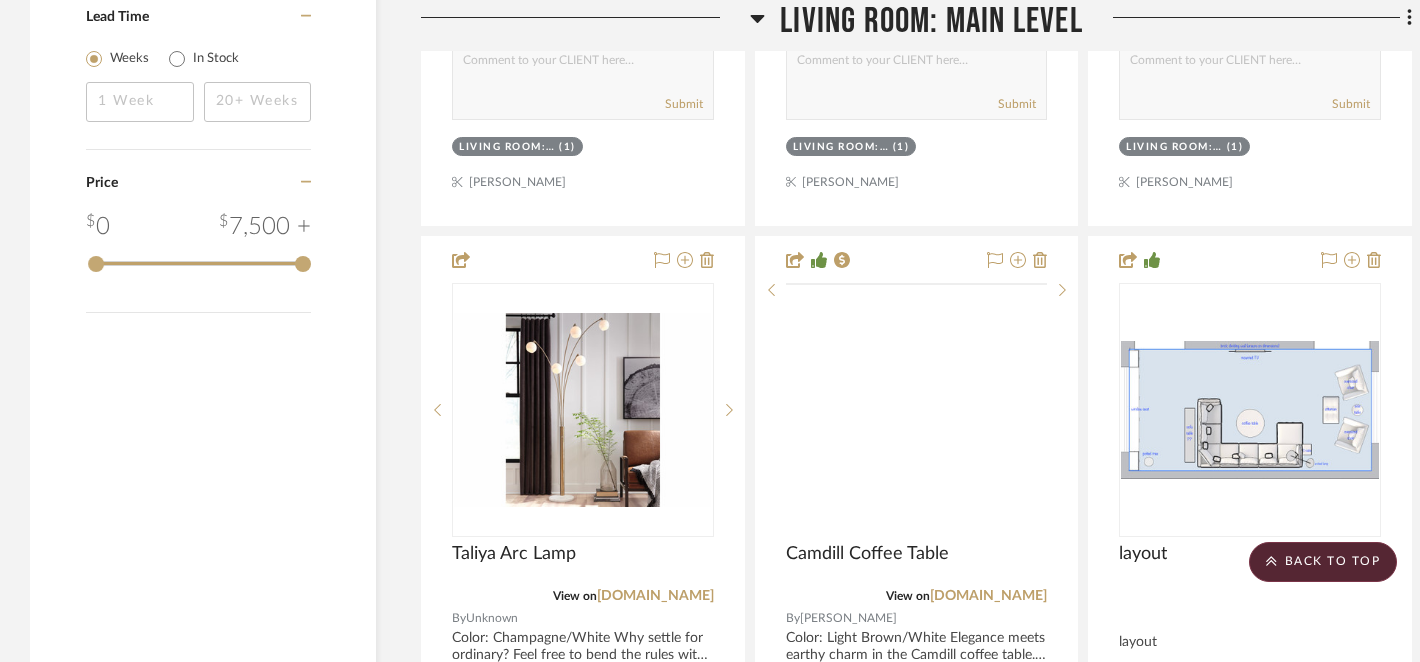 scroll, scrollTop: 3138, scrollLeft: 0, axis: vertical 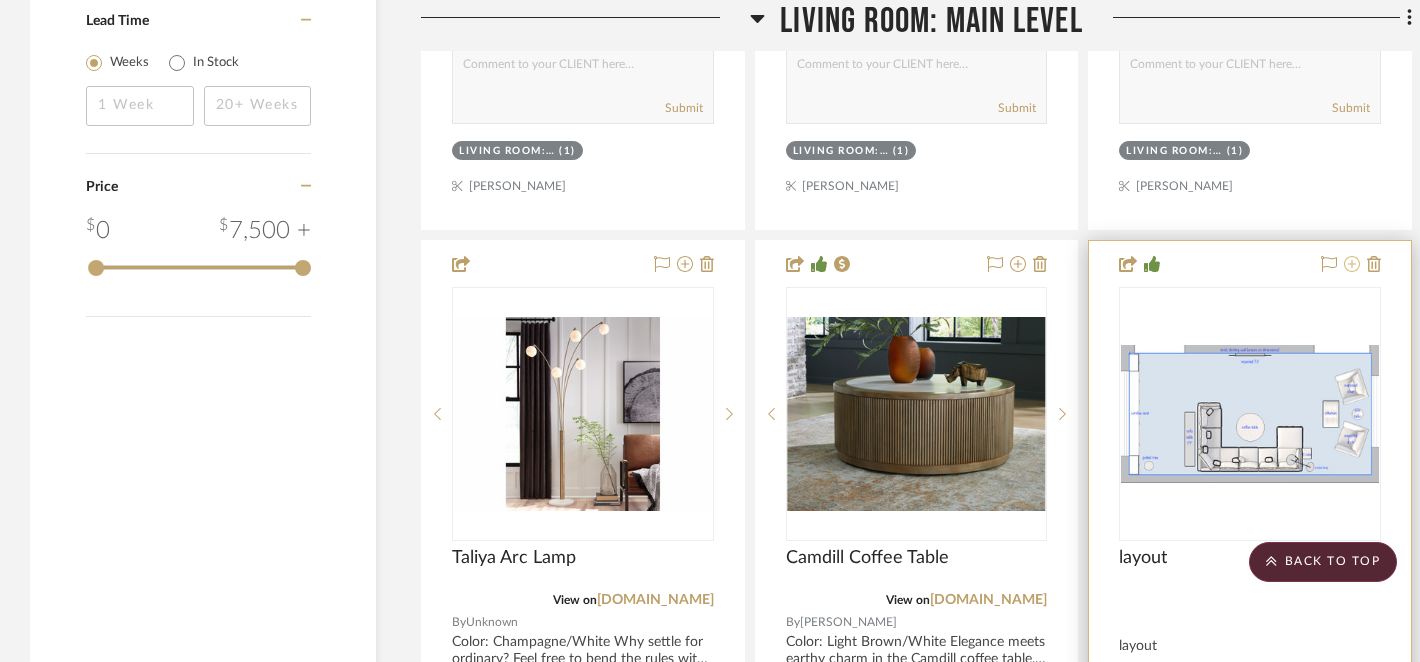 click 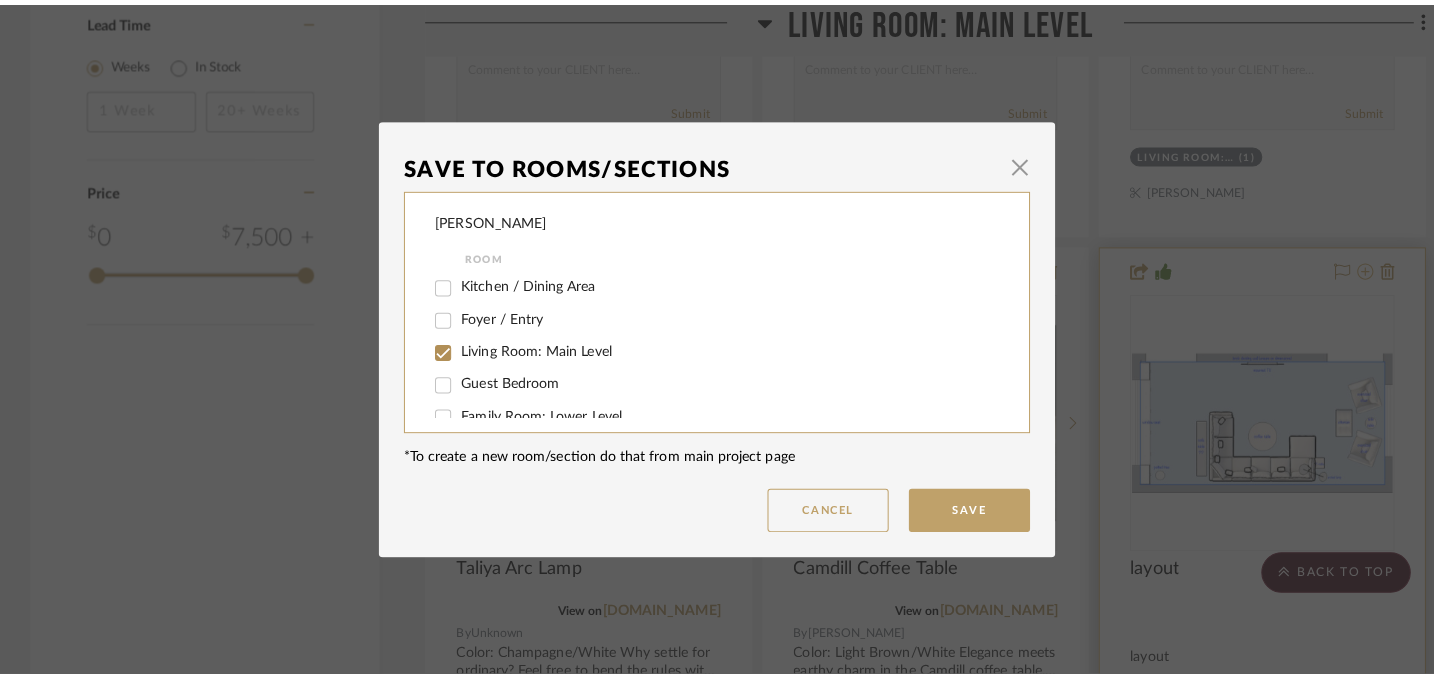 scroll, scrollTop: 0, scrollLeft: 0, axis: both 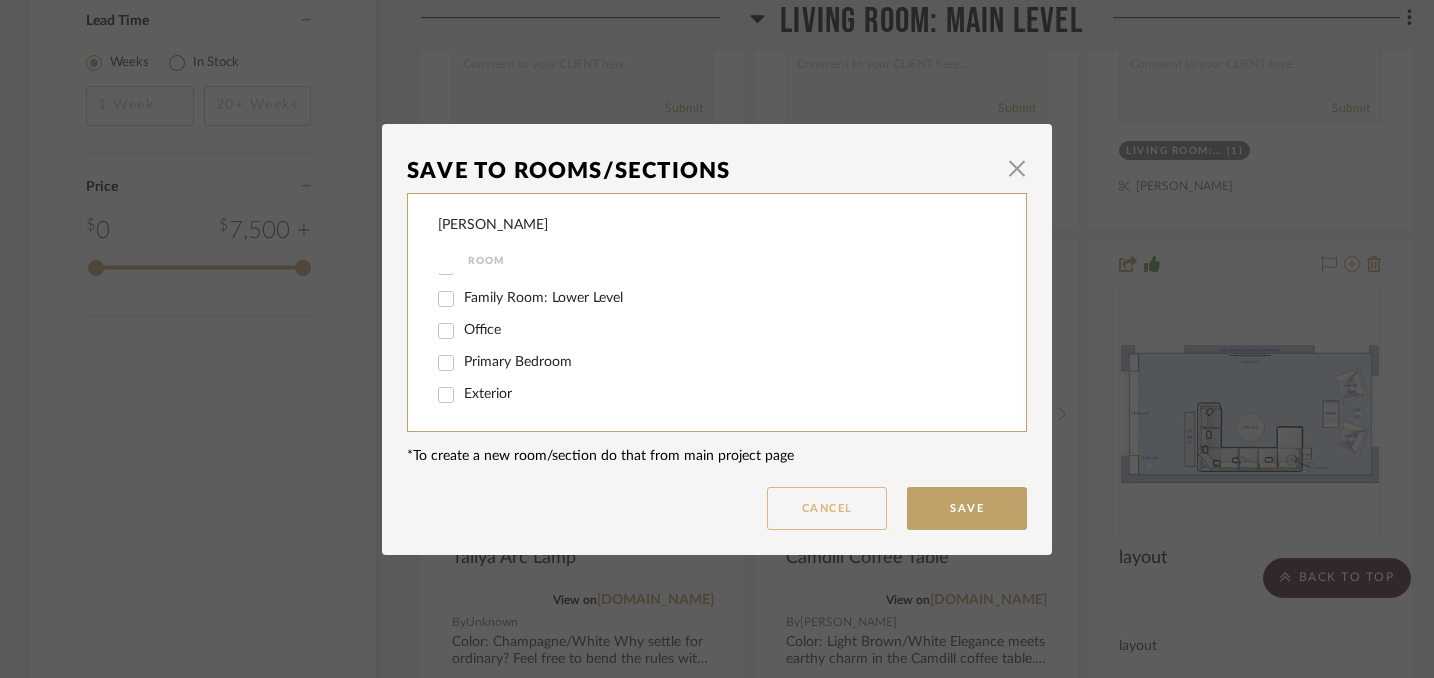 click on "Cancel" at bounding box center [827, 508] 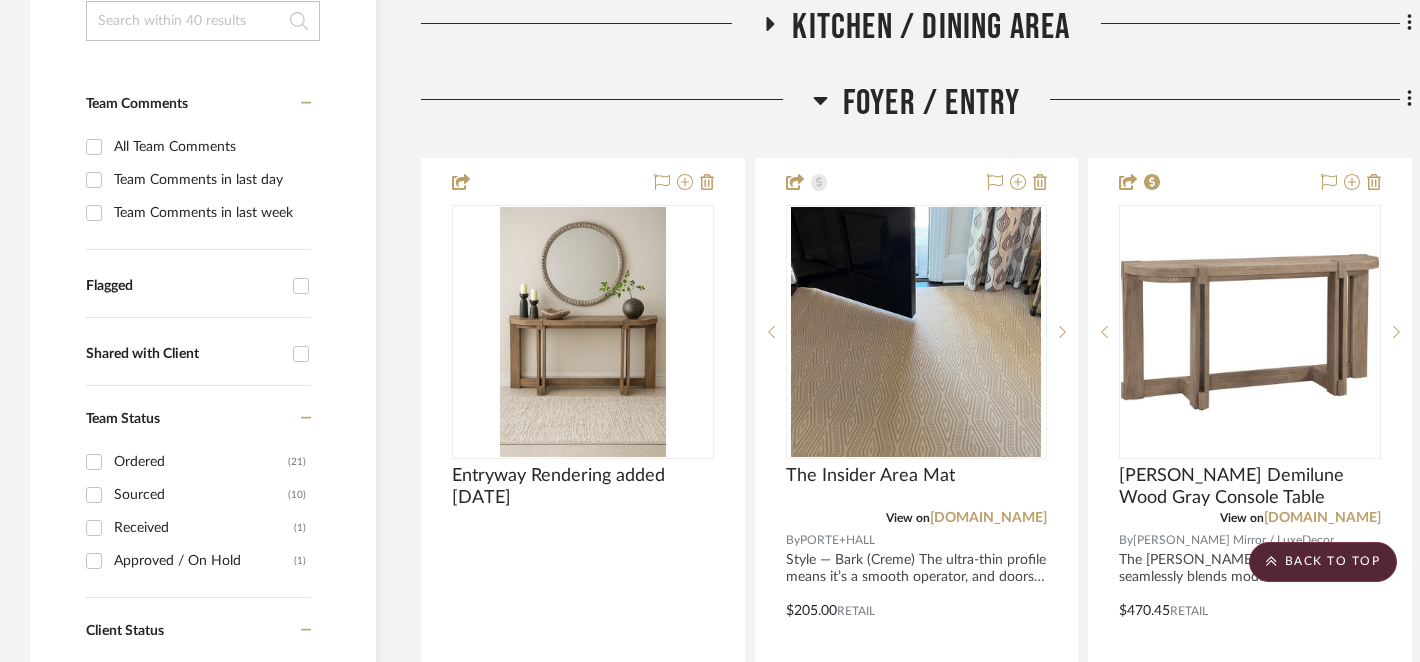 scroll, scrollTop: 0, scrollLeft: 0, axis: both 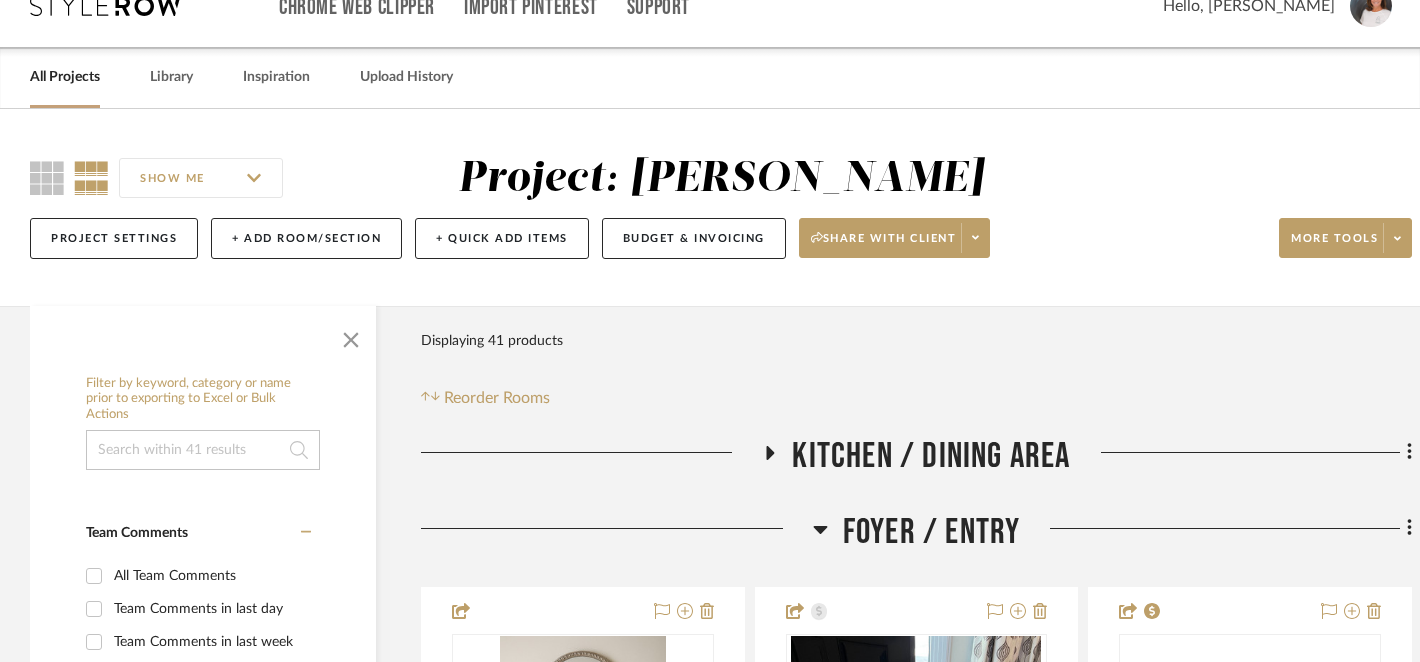 click 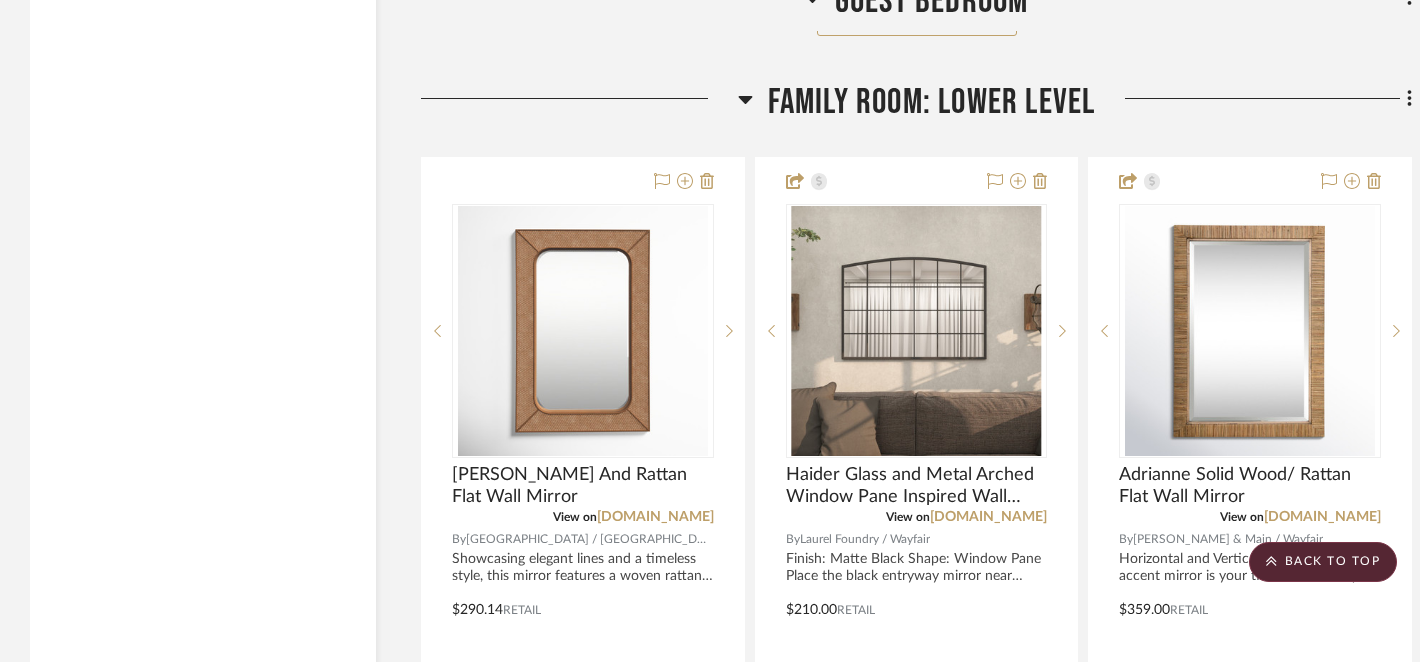 scroll, scrollTop: 6241, scrollLeft: 0, axis: vertical 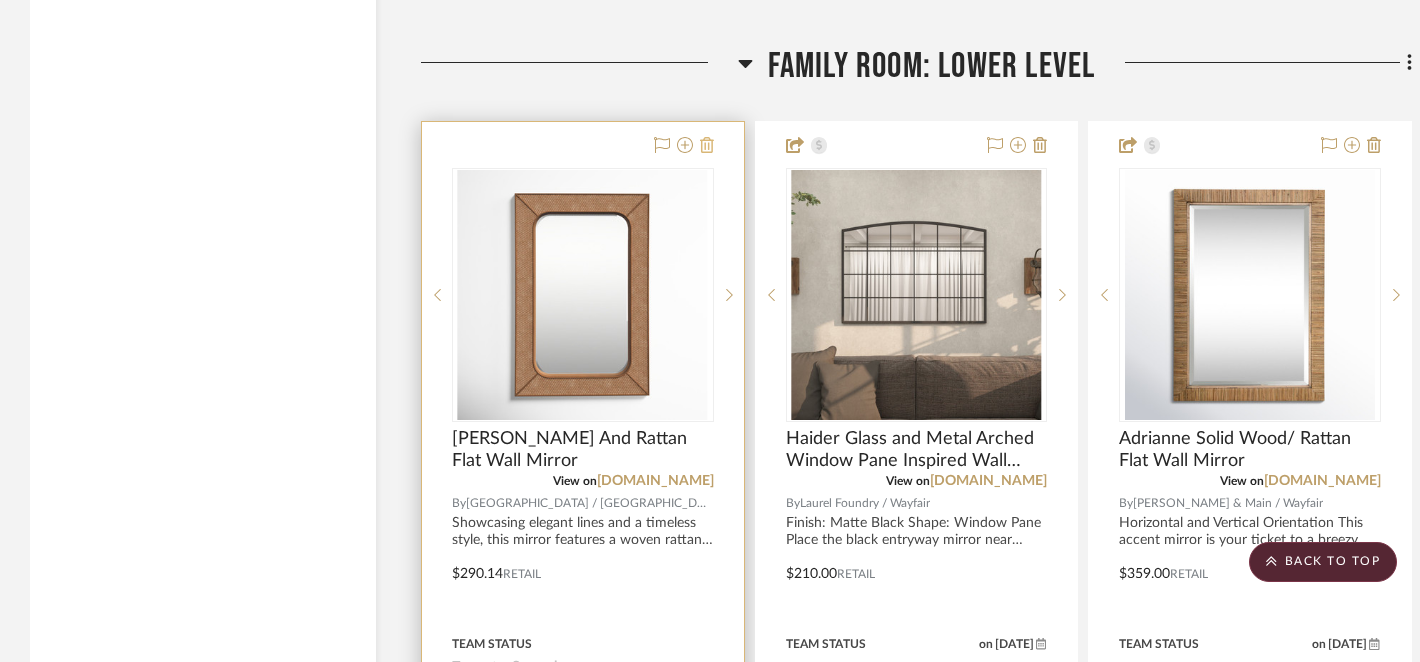 click 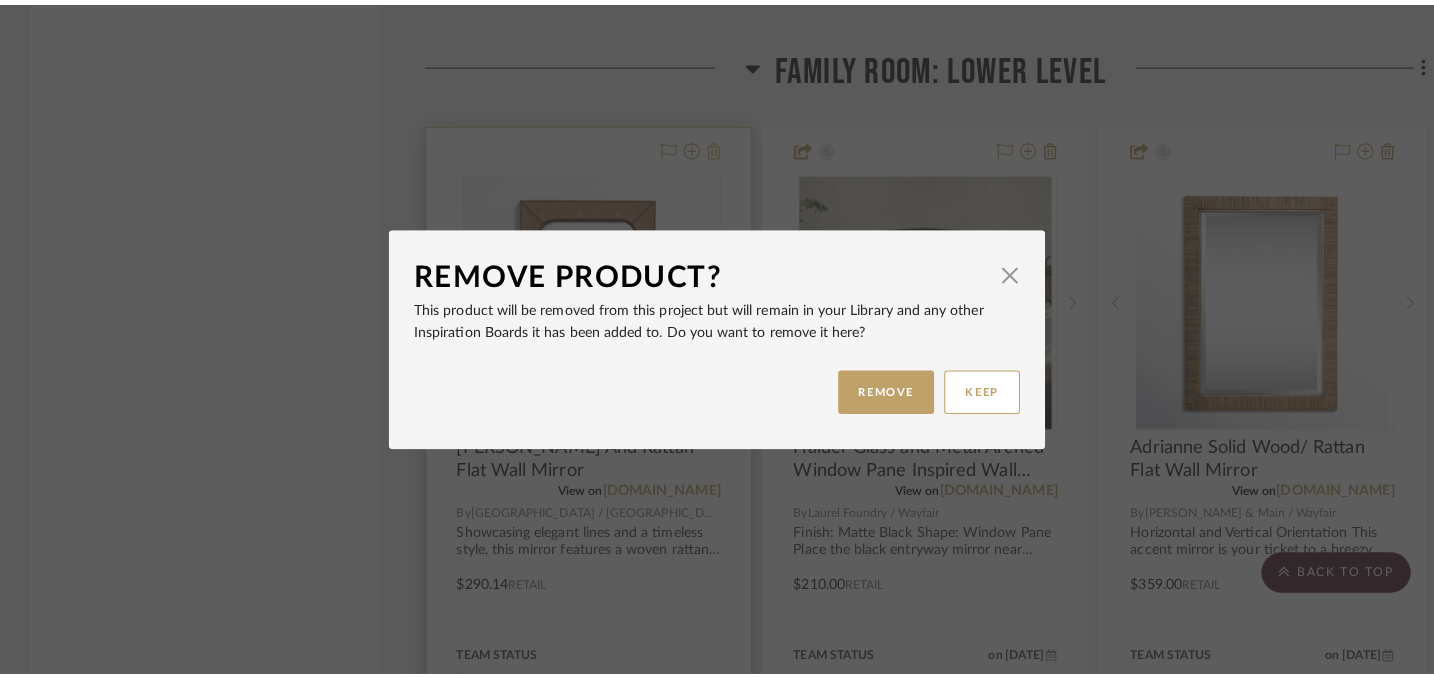 scroll, scrollTop: 0, scrollLeft: 0, axis: both 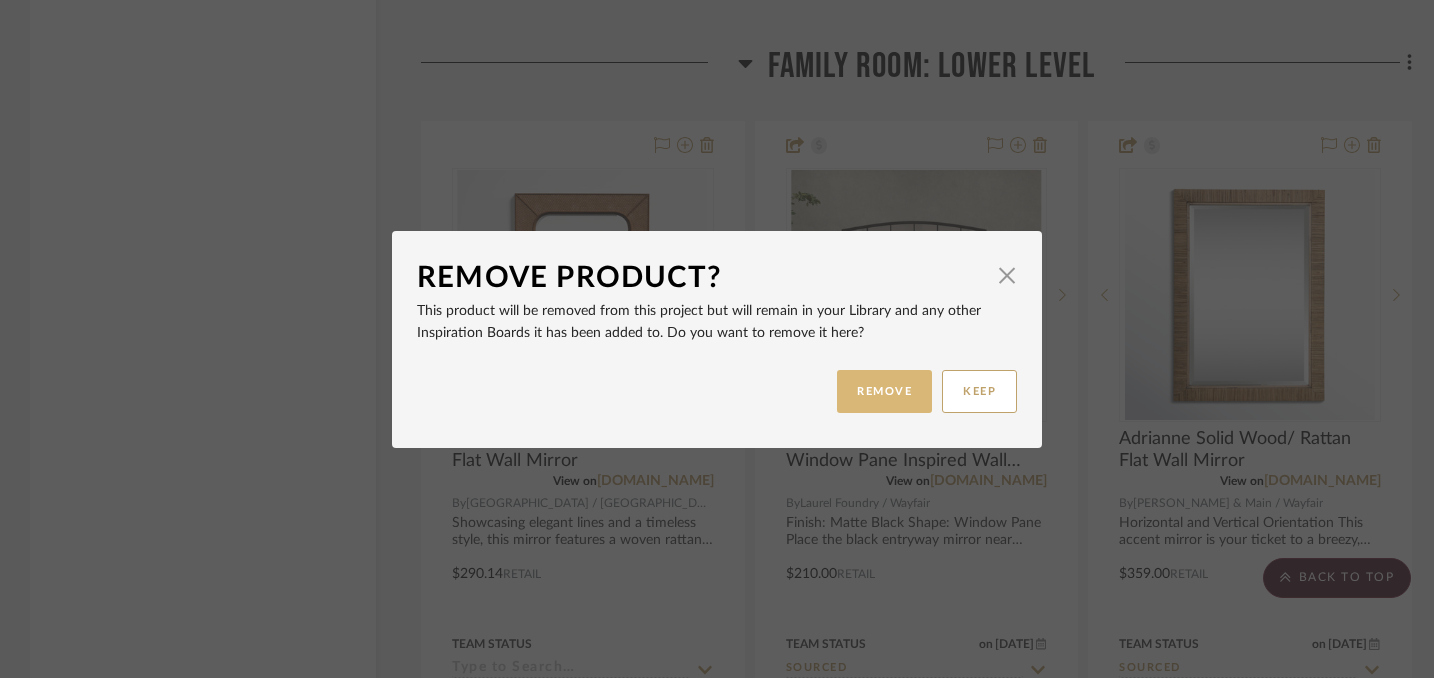 click on "REMOVE" at bounding box center [884, 391] 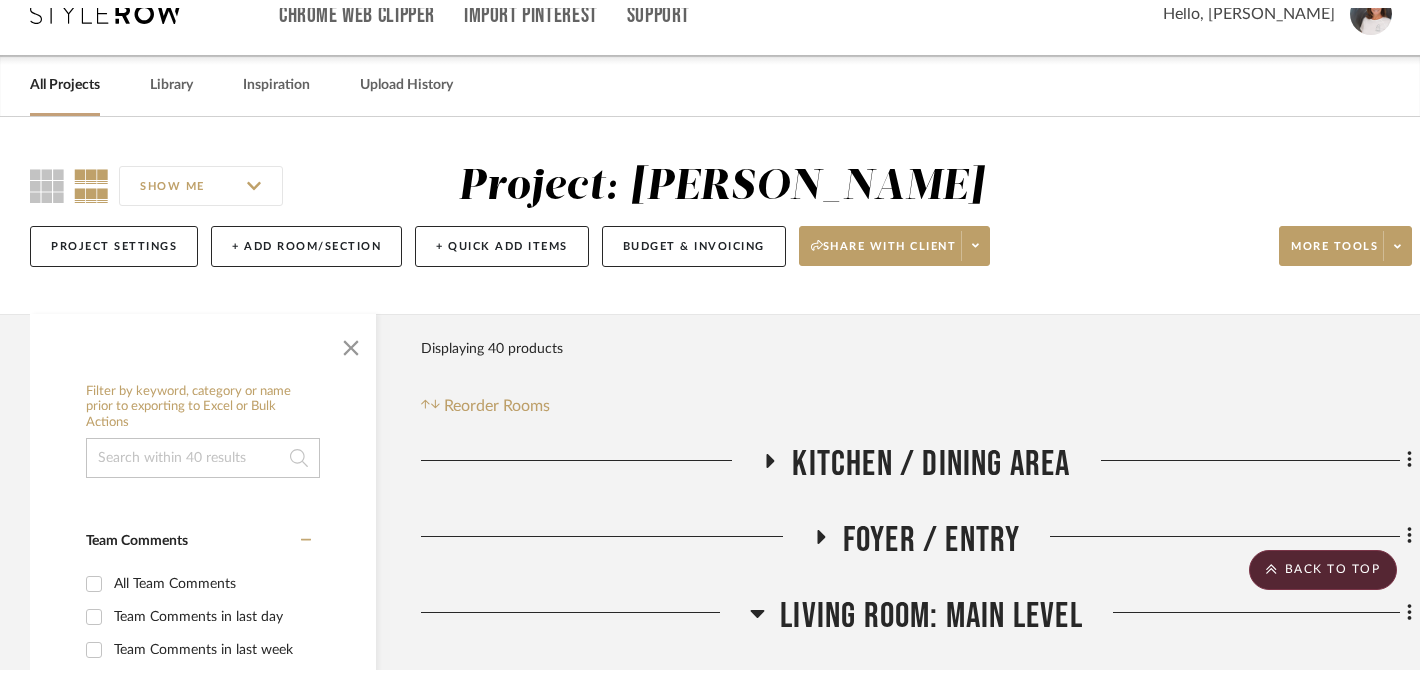 scroll, scrollTop: 0, scrollLeft: 0, axis: both 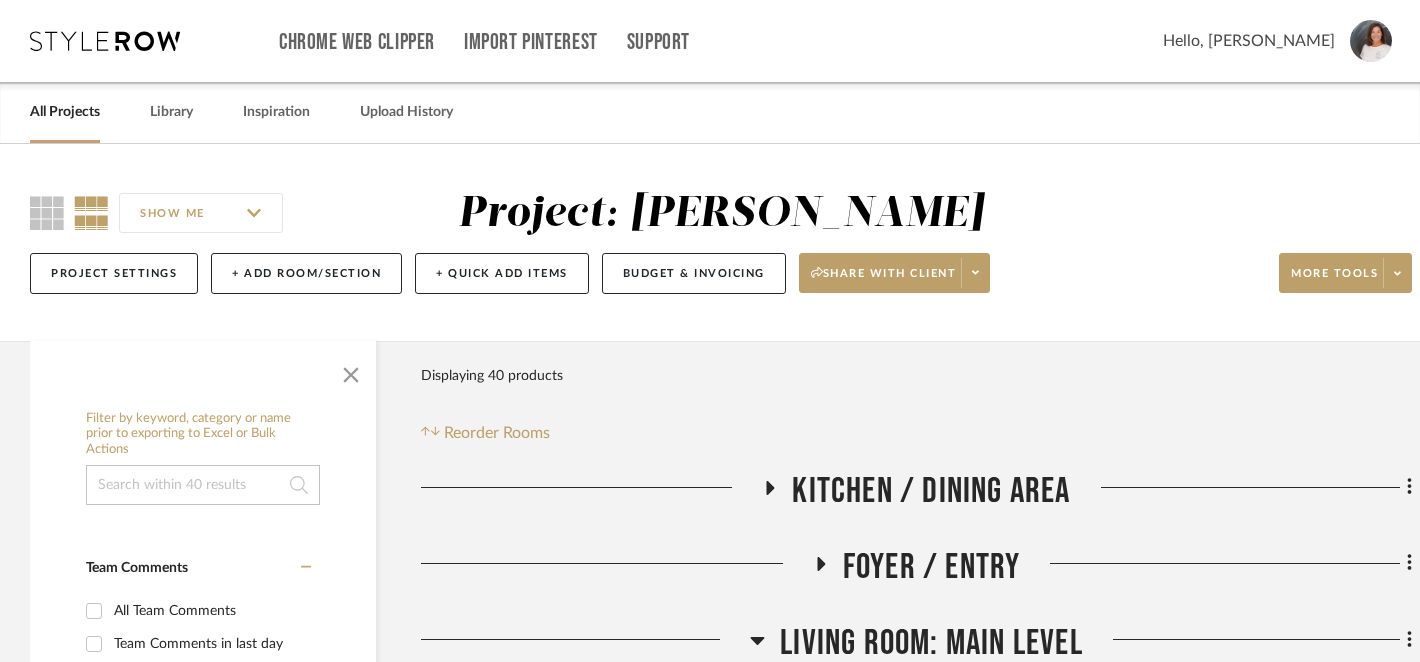click on "All Projects" at bounding box center [65, 112] 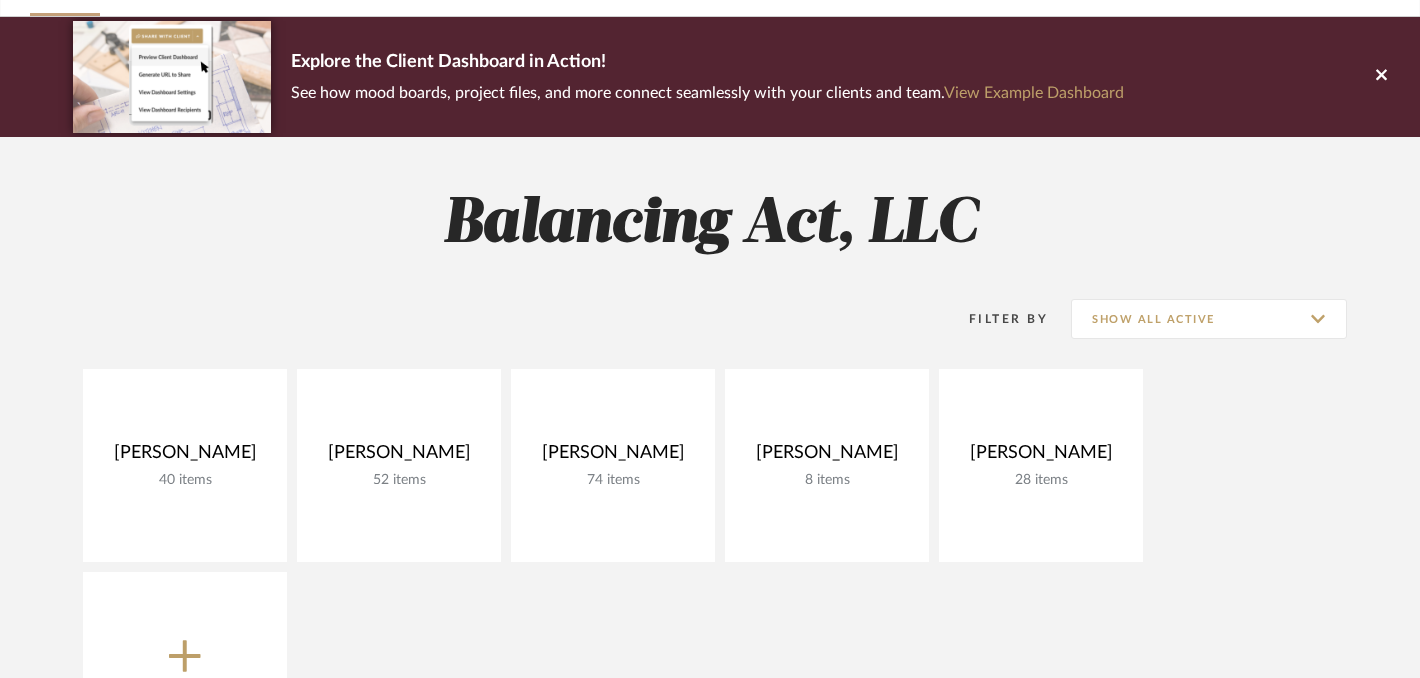 scroll, scrollTop: 153, scrollLeft: 0, axis: vertical 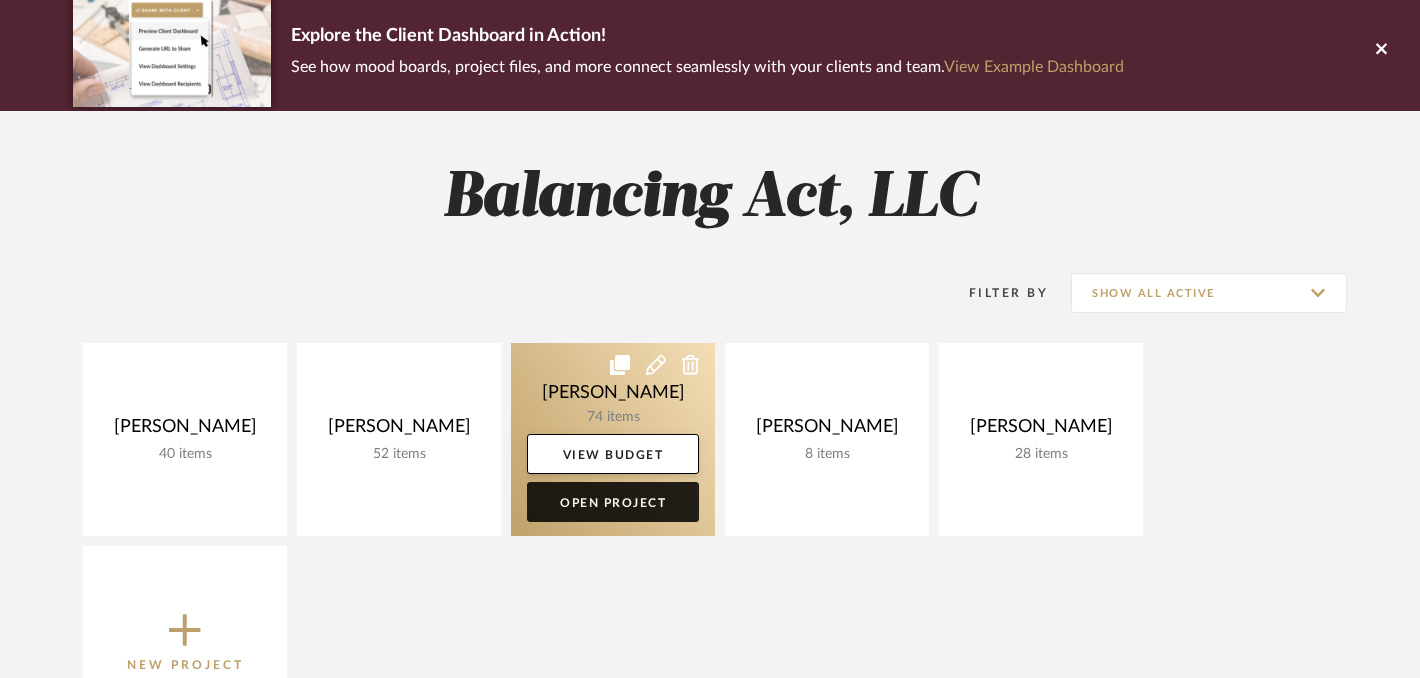 click on "Open Project" 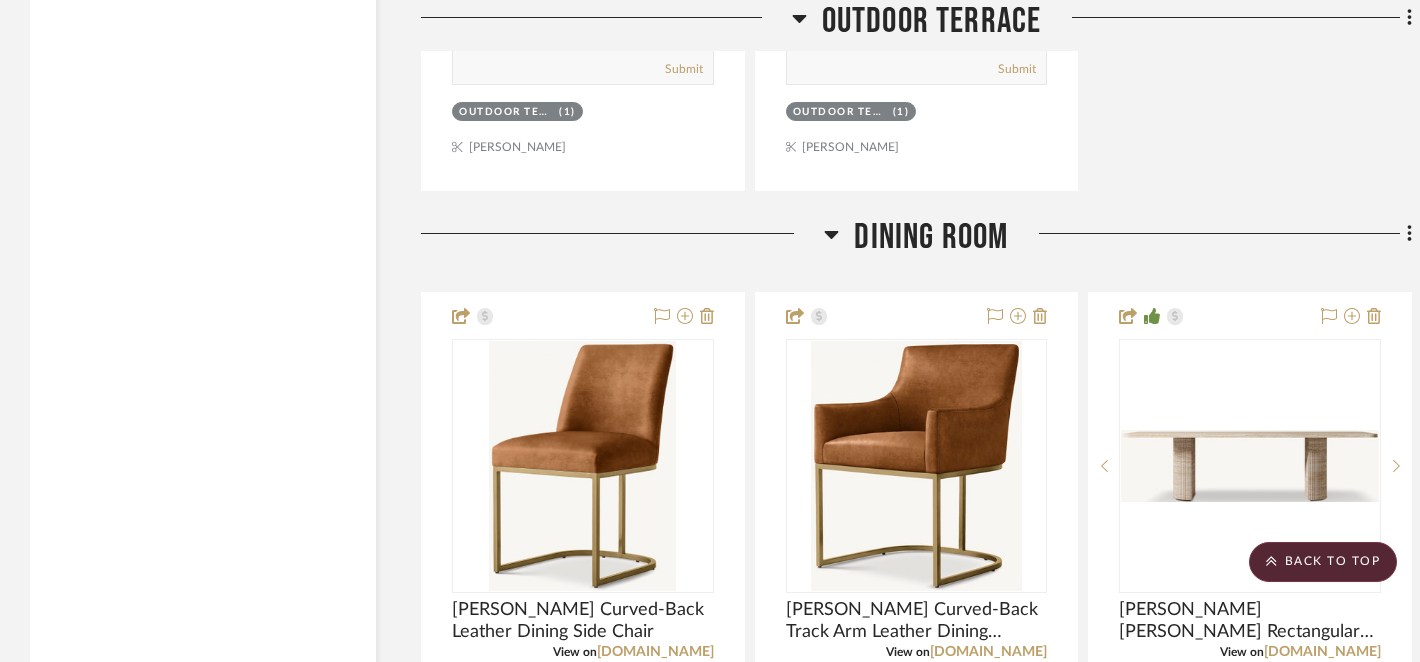 scroll, scrollTop: 15409, scrollLeft: 0, axis: vertical 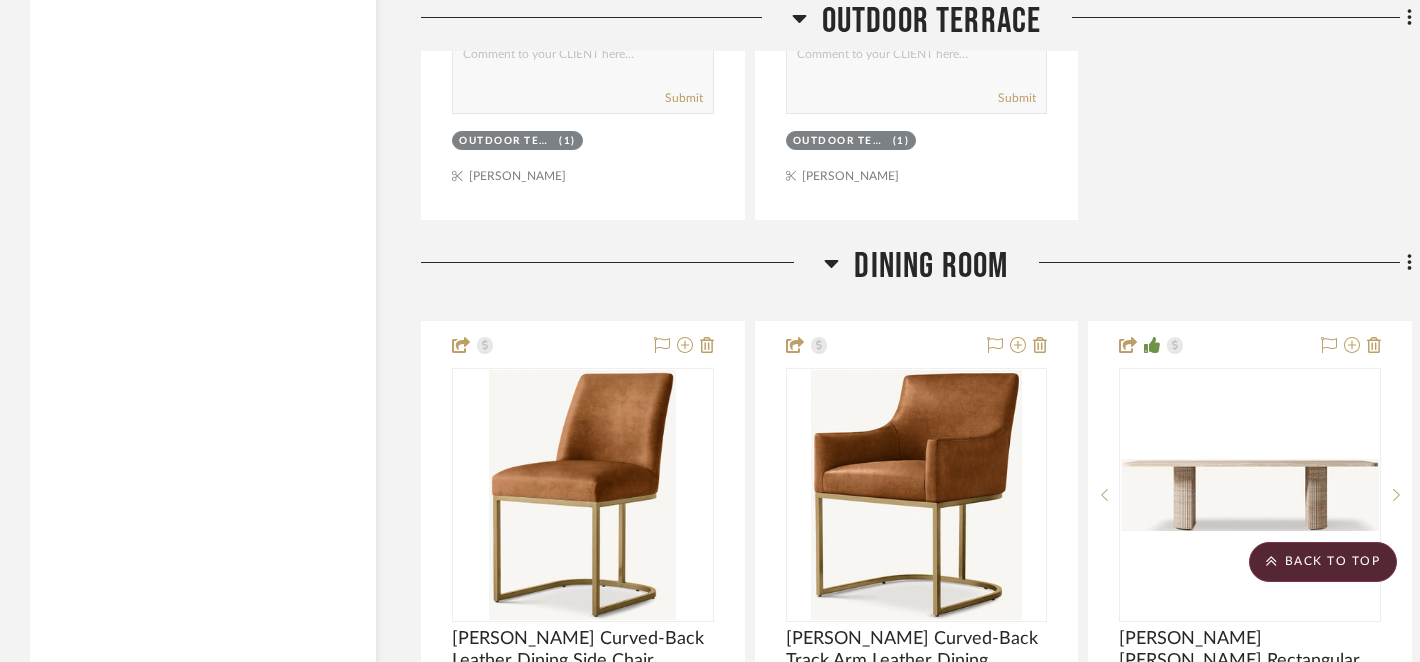 click 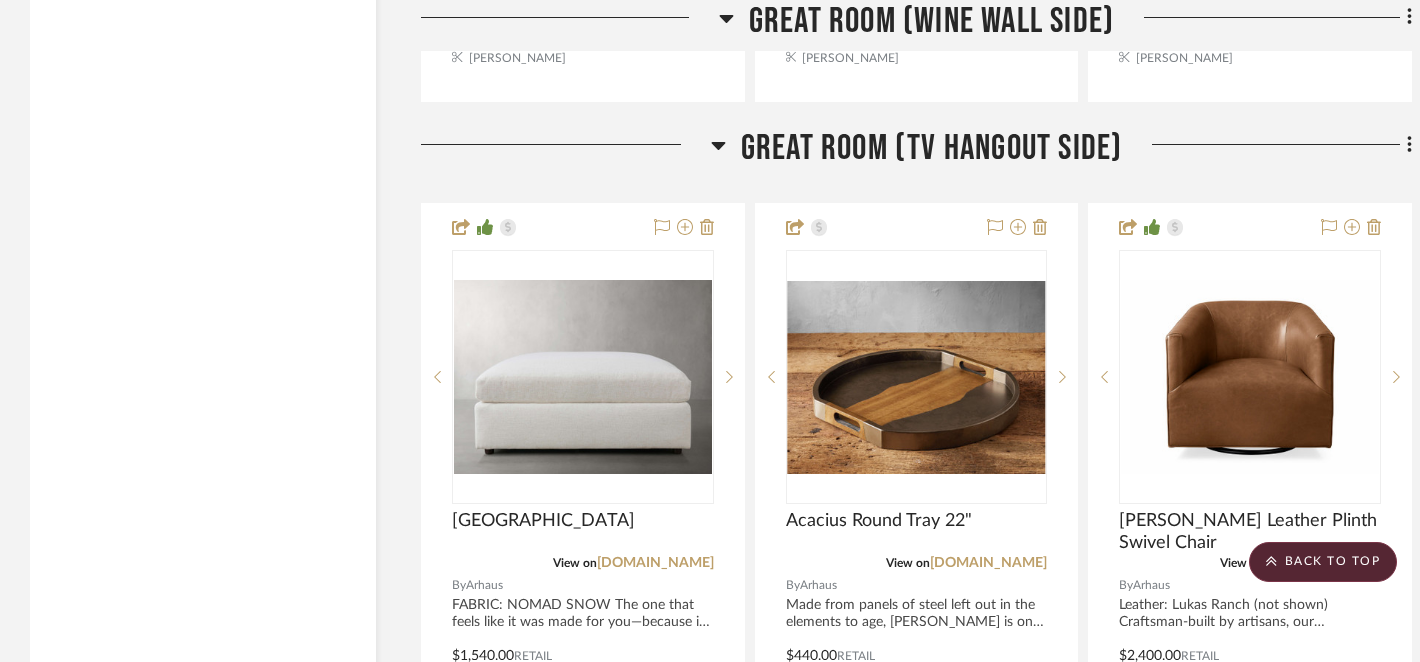 scroll, scrollTop: 4094, scrollLeft: 0, axis: vertical 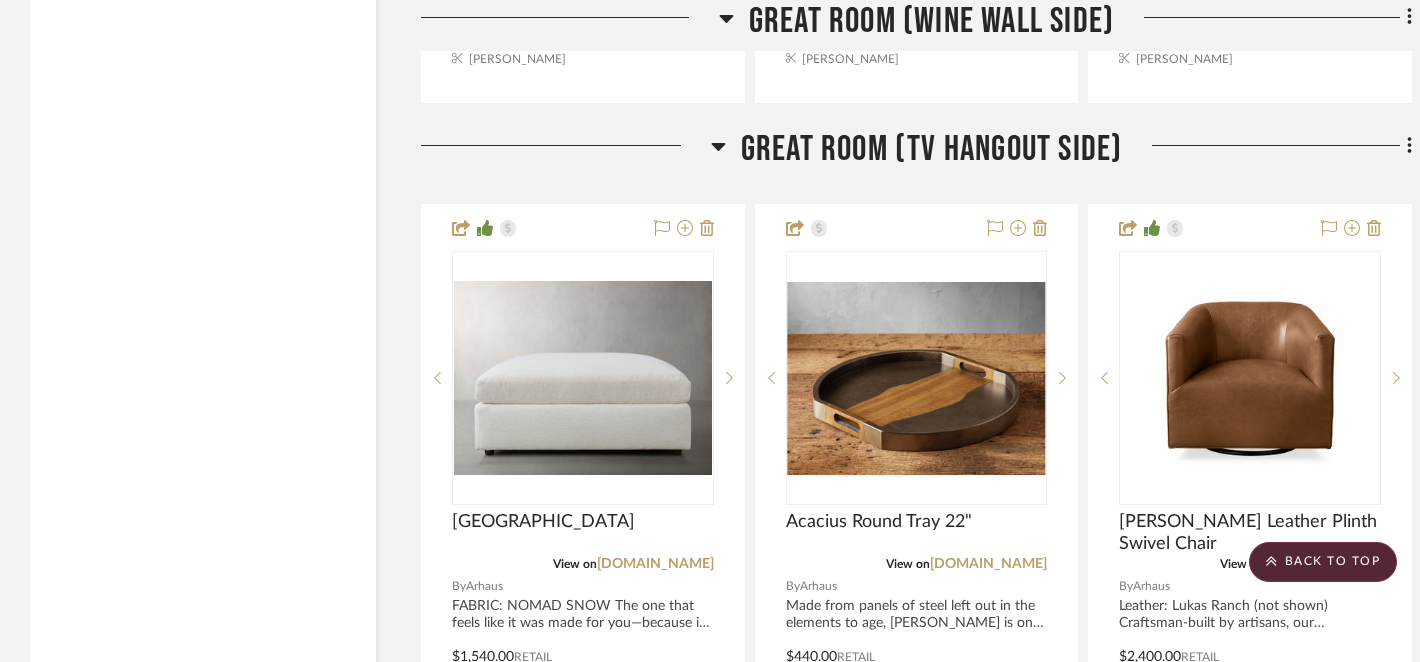 click 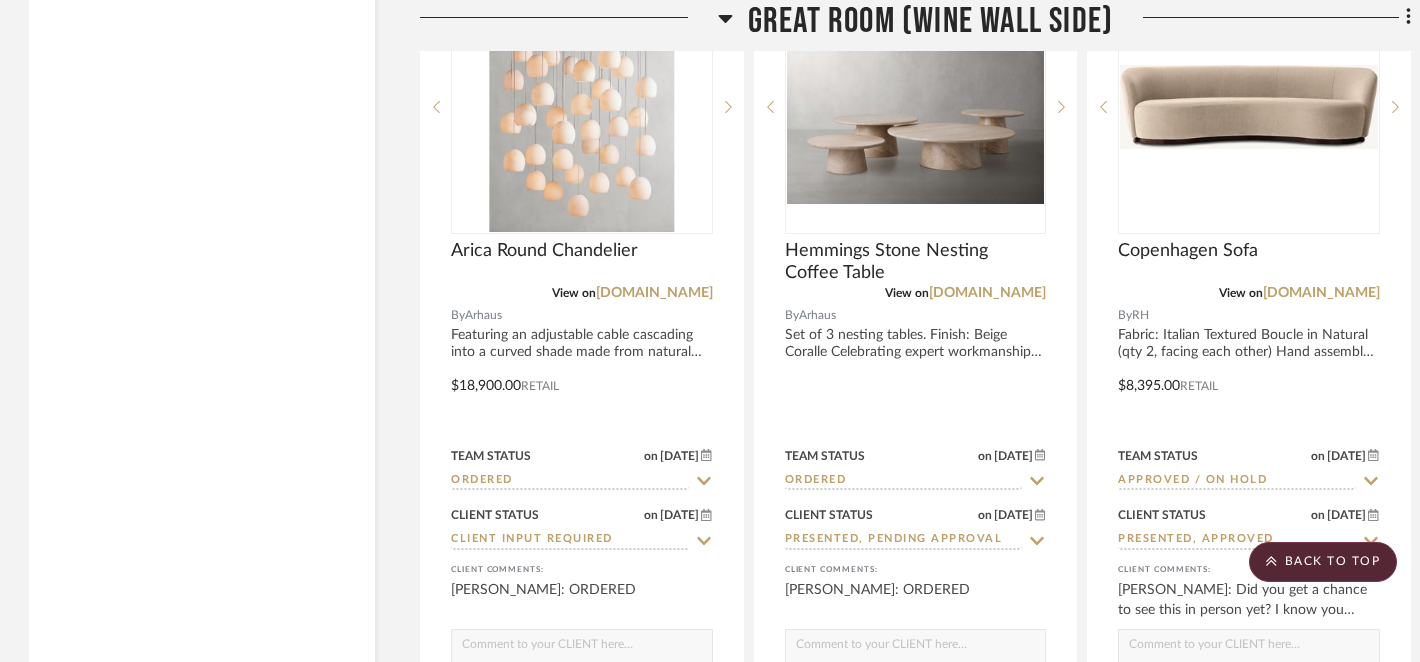 scroll, scrollTop: 3419, scrollLeft: 1, axis: both 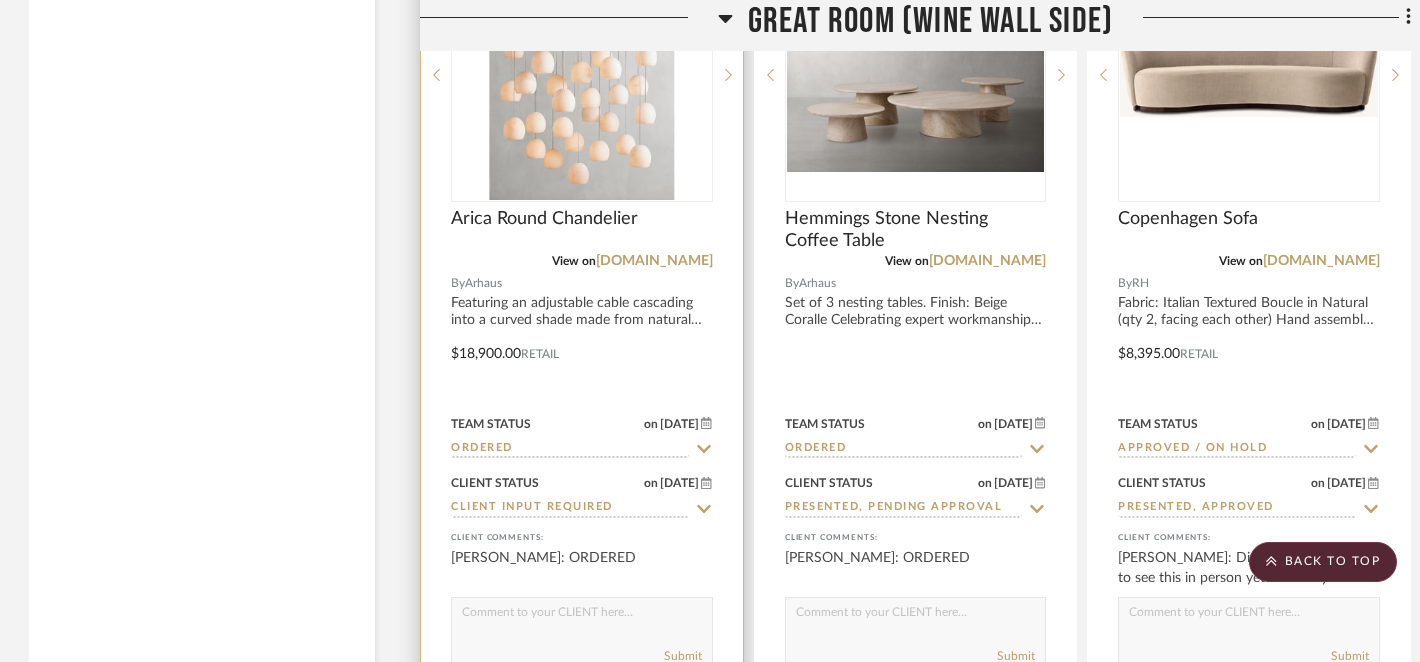 click at bounding box center [582, 75] 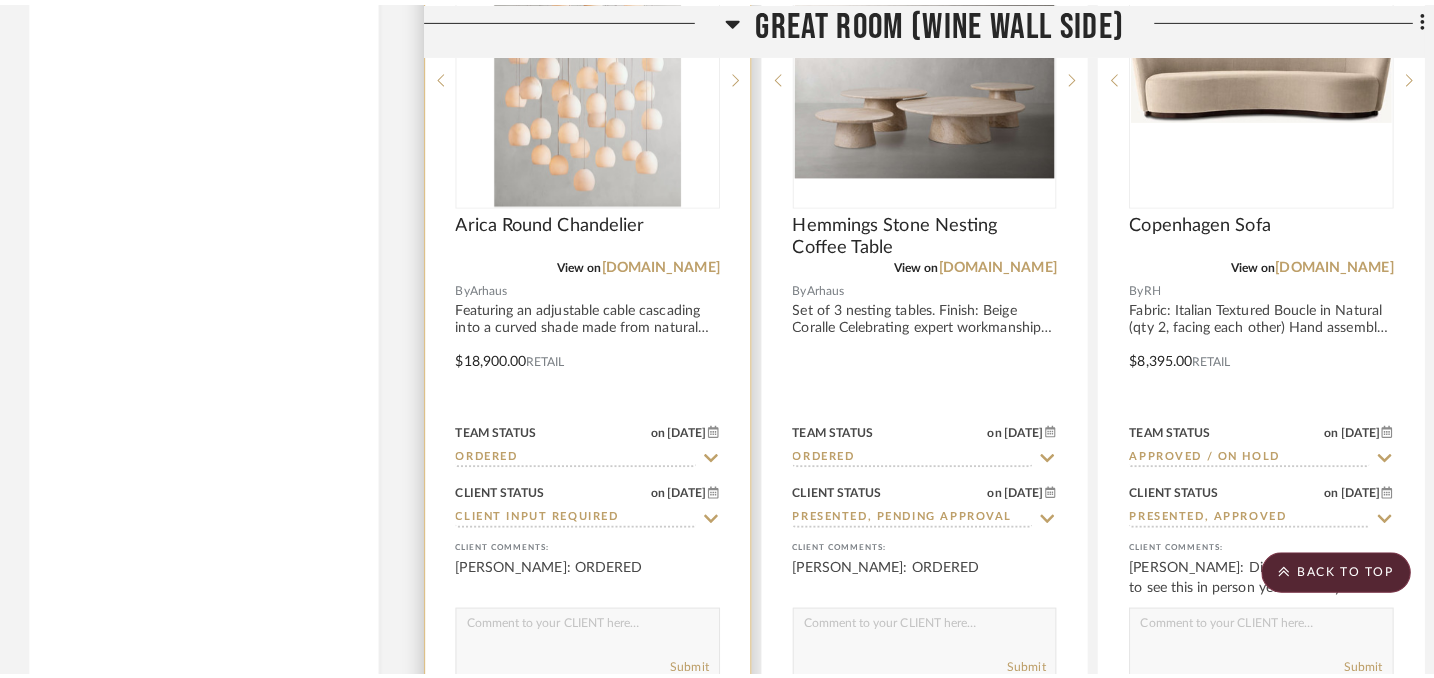 scroll, scrollTop: 0, scrollLeft: 0, axis: both 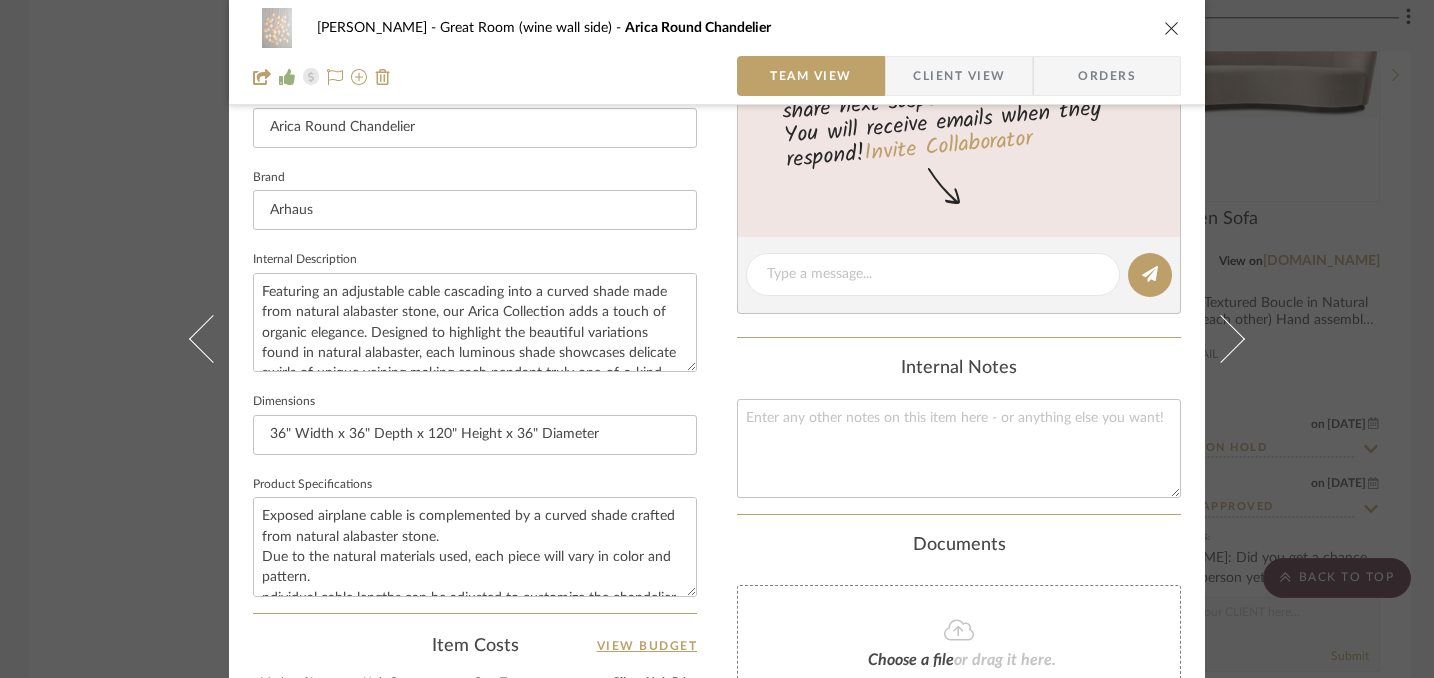 click at bounding box center (1172, 28) 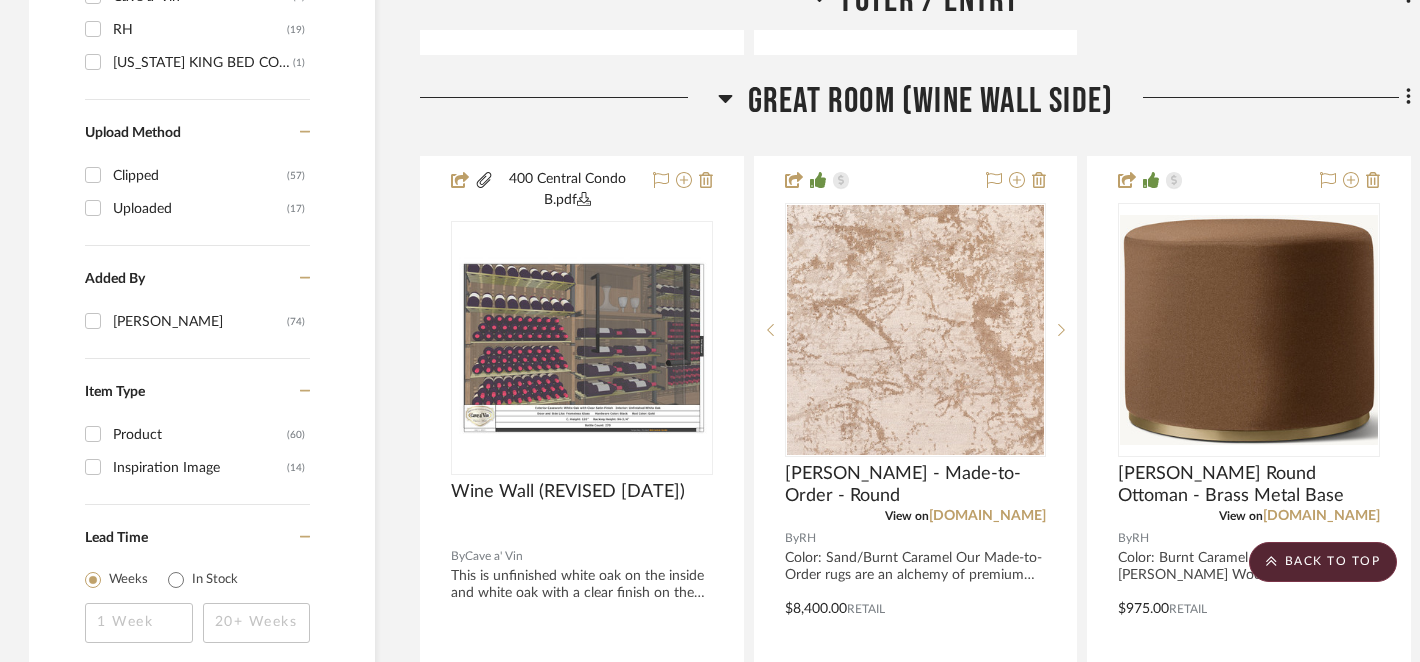 scroll, scrollTop: 2235, scrollLeft: 1, axis: both 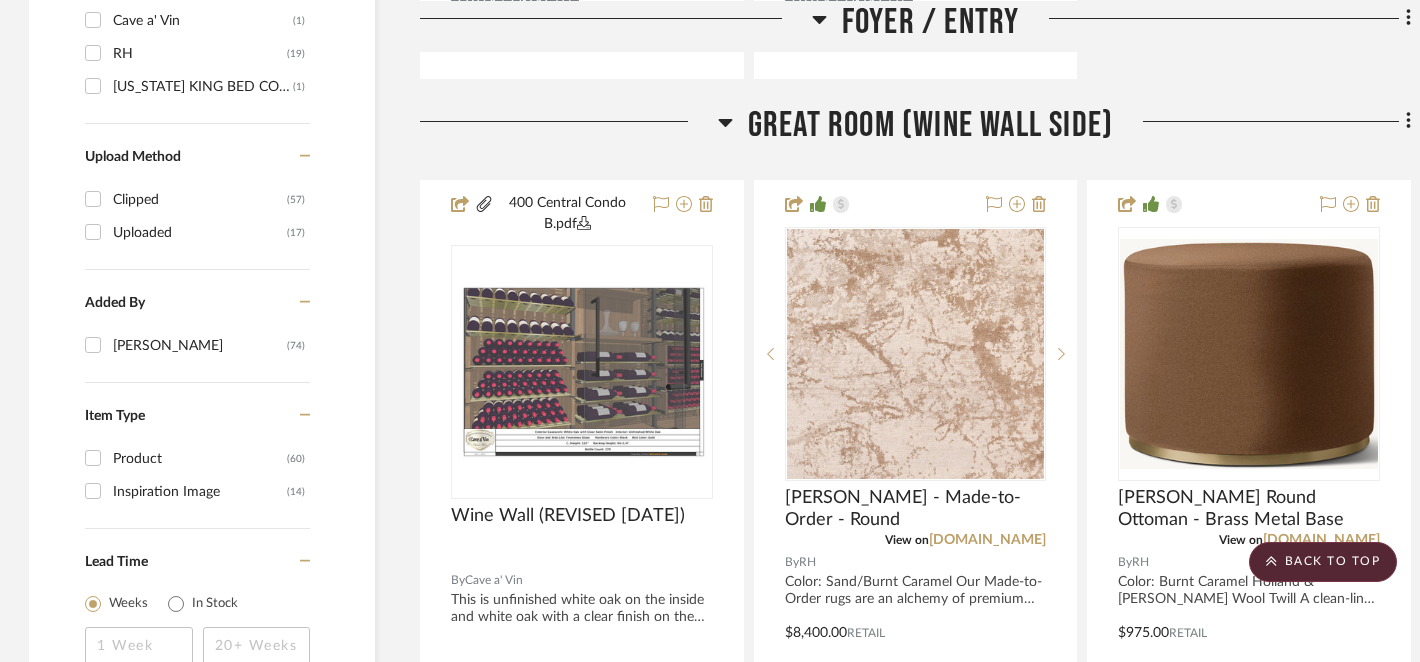 click 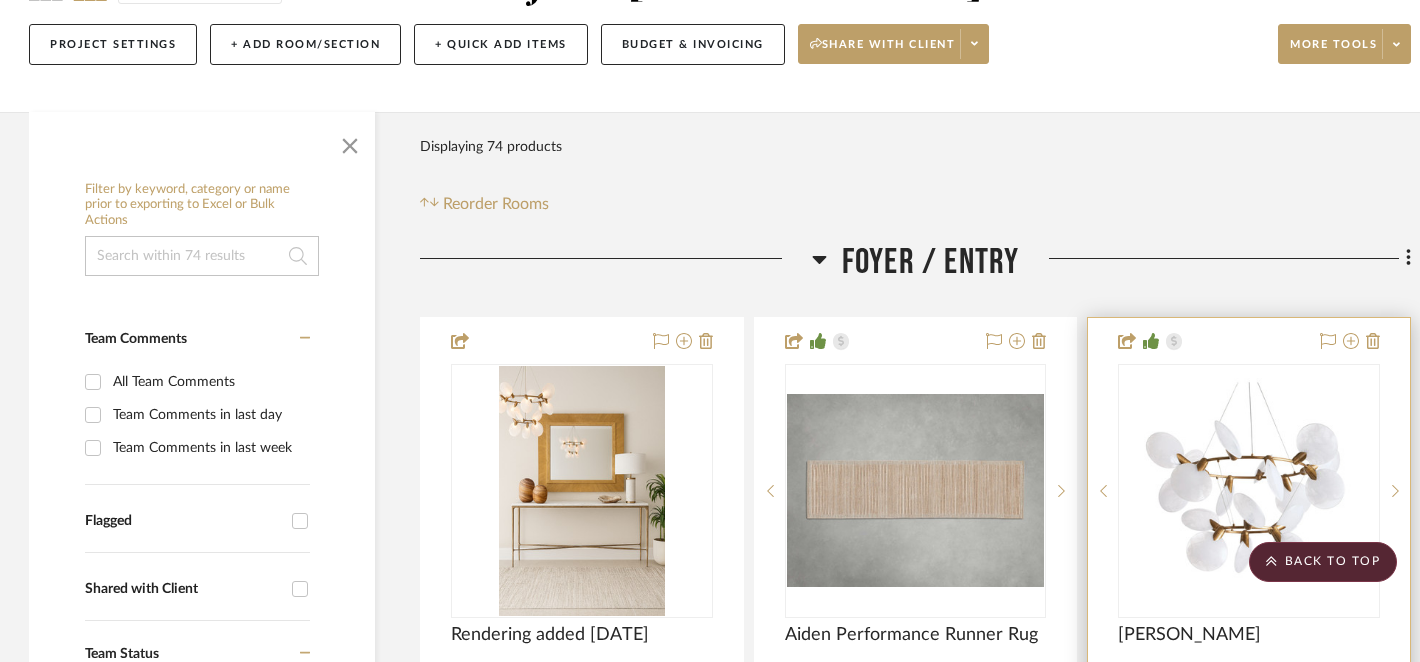 scroll, scrollTop: 162, scrollLeft: 1, axis: both 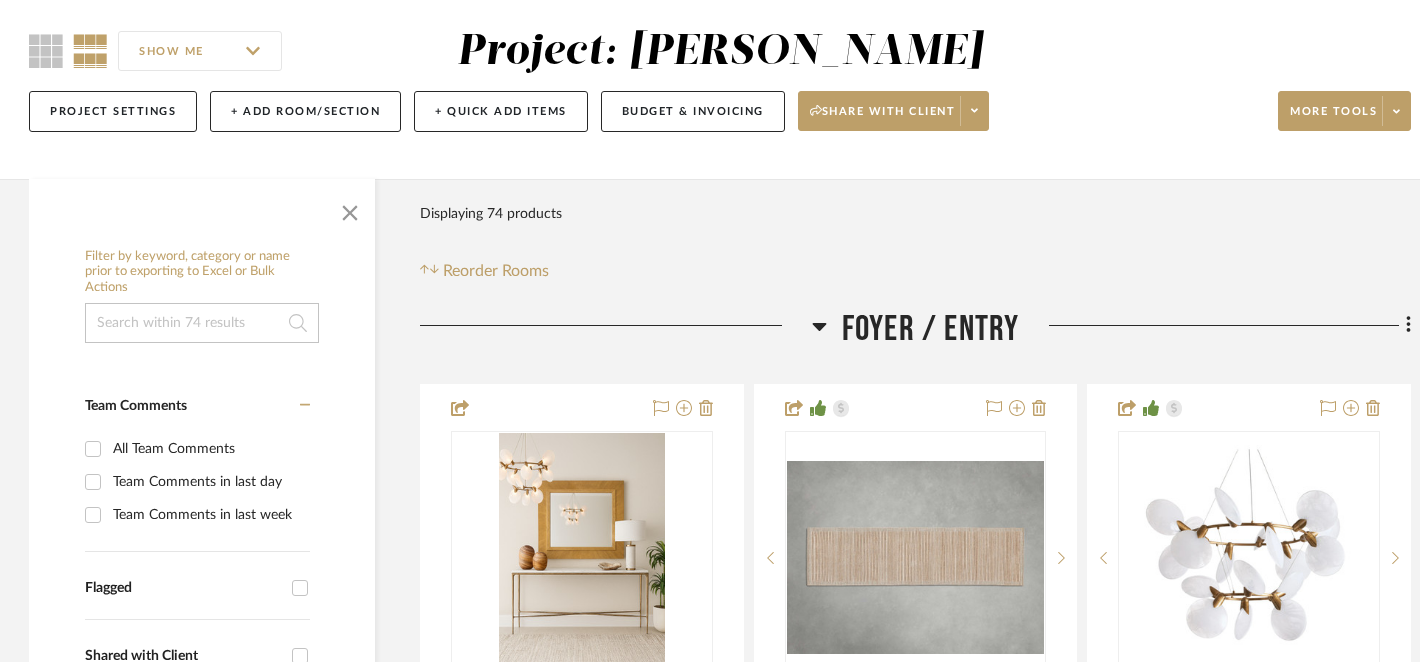 click 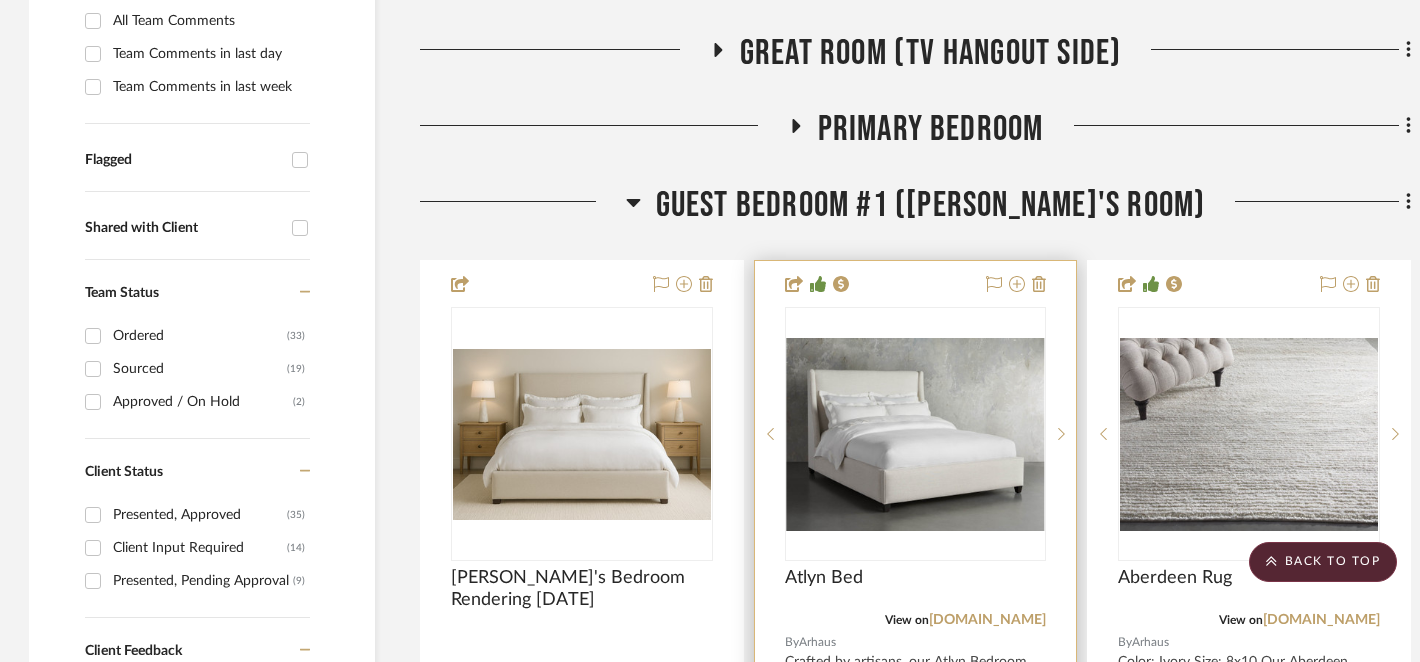 scroll, scrollTop: 559, scrollLeft: 1, axis: both 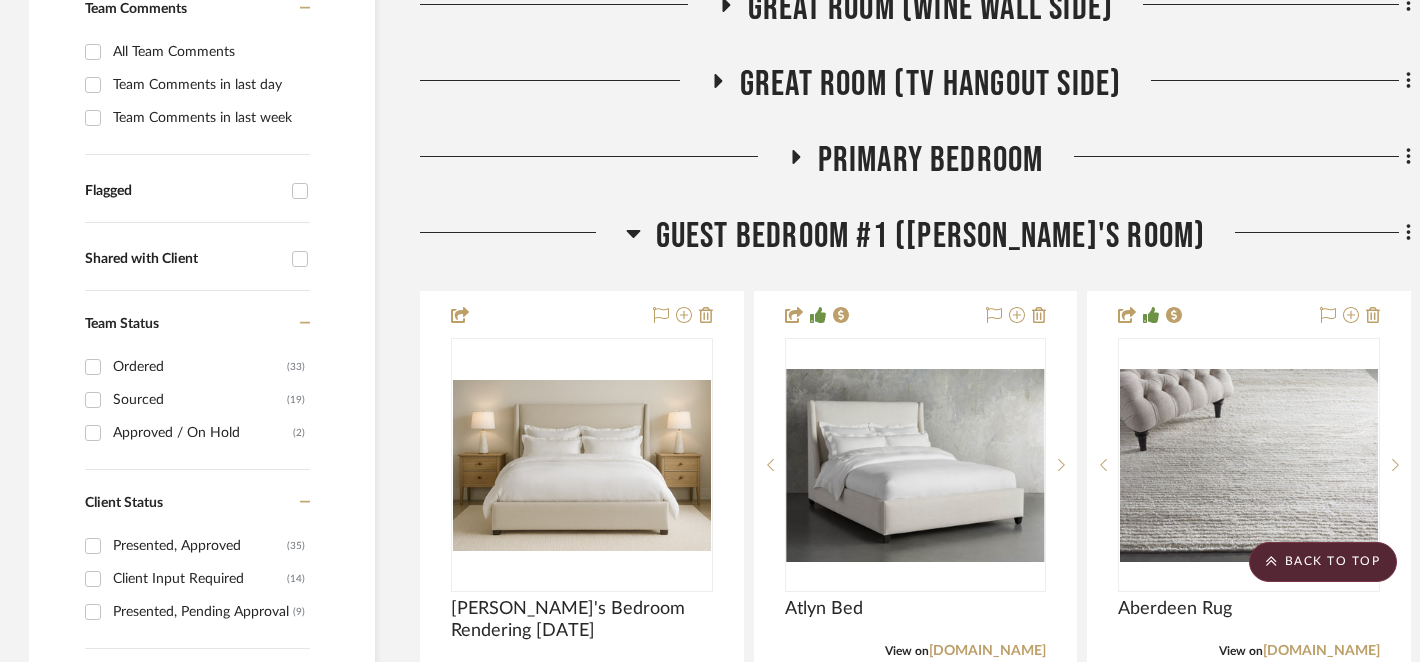 click 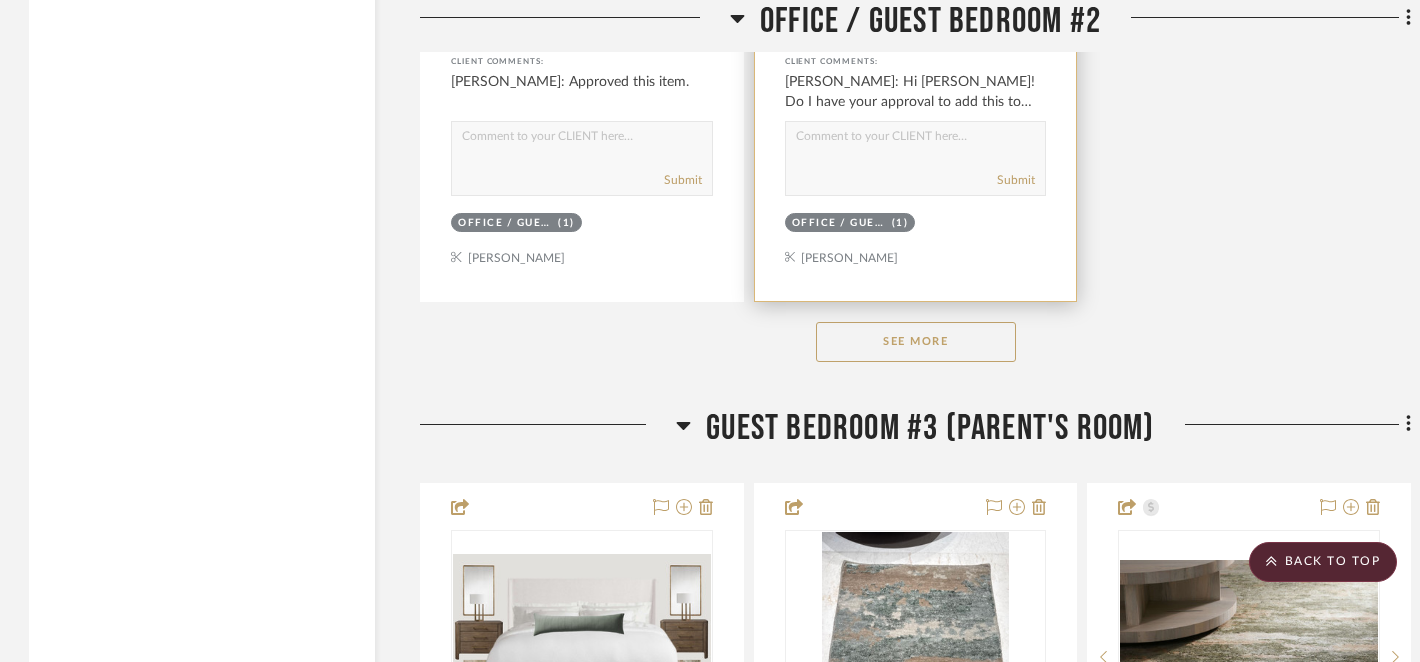 scroll, scrollTop: 3301, scrollLeft: 1, axis: both 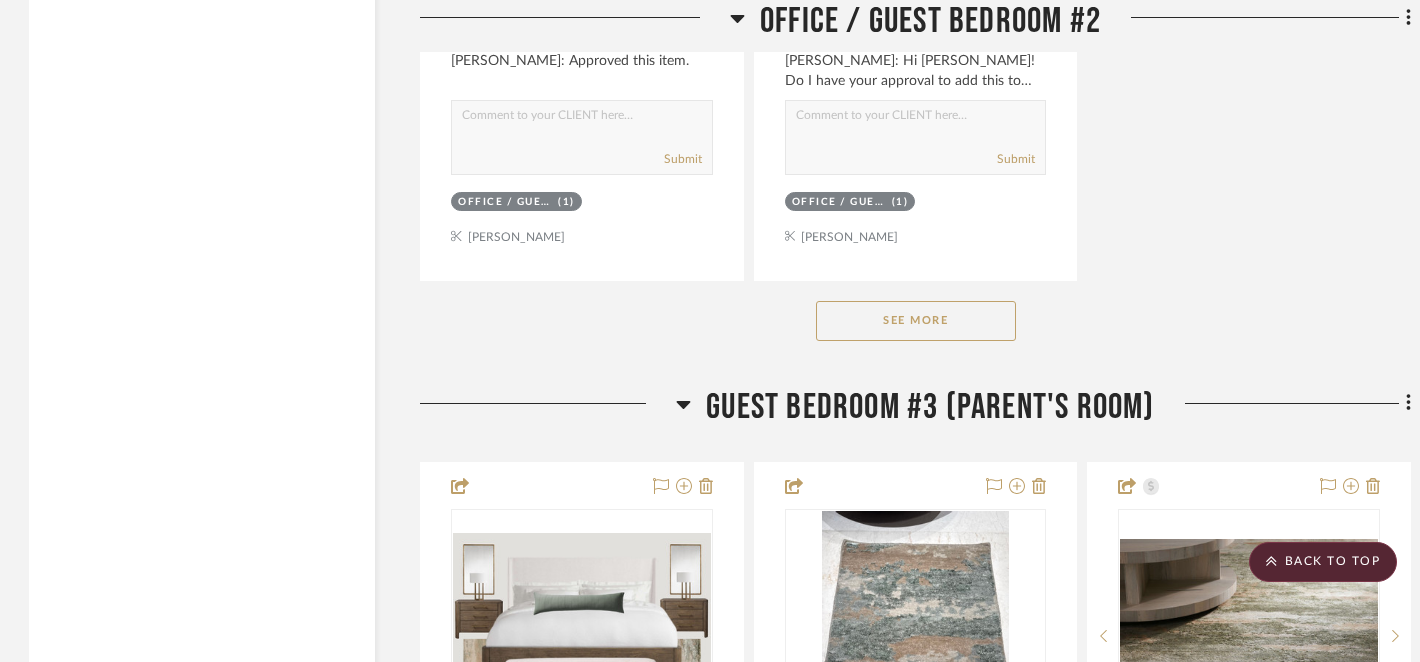 click on "See More" 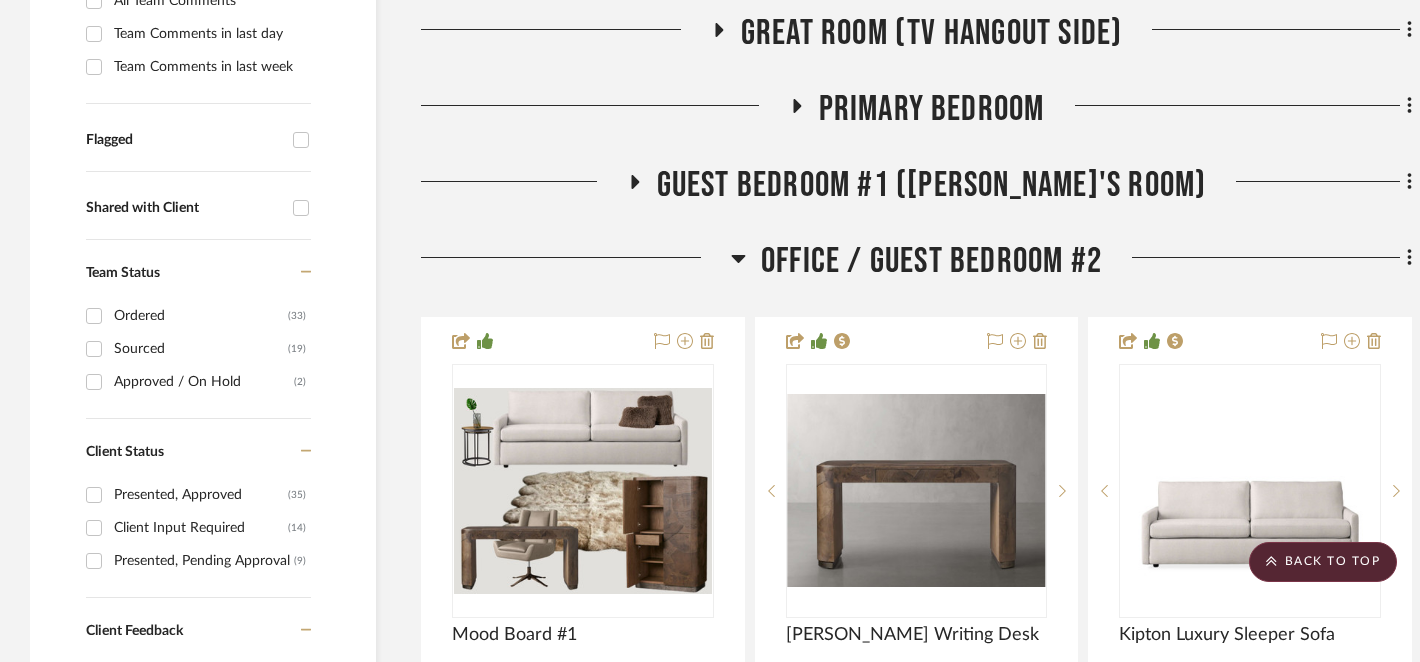 scroll, scrollTop: 559, scrollLeft: 0, axis: vertical 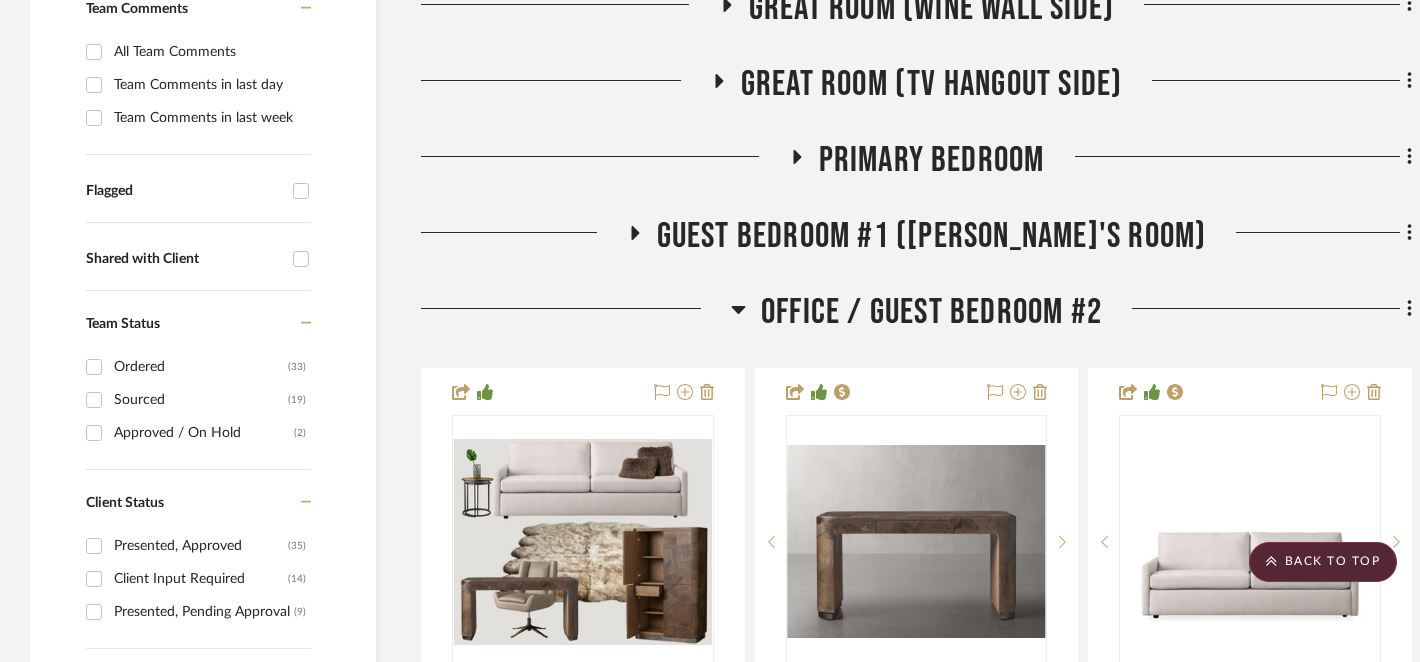 click 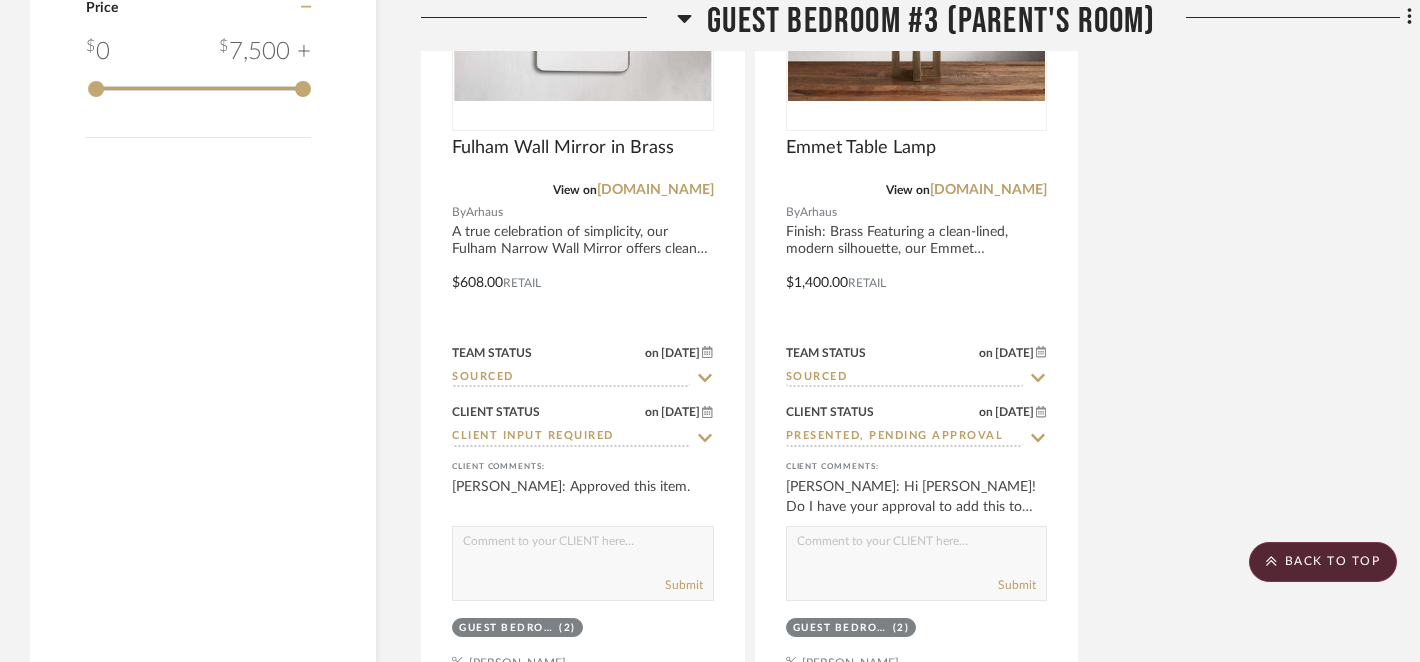 scroll, scrollTop: 3266, scrollLeft: 0, axis: vertical 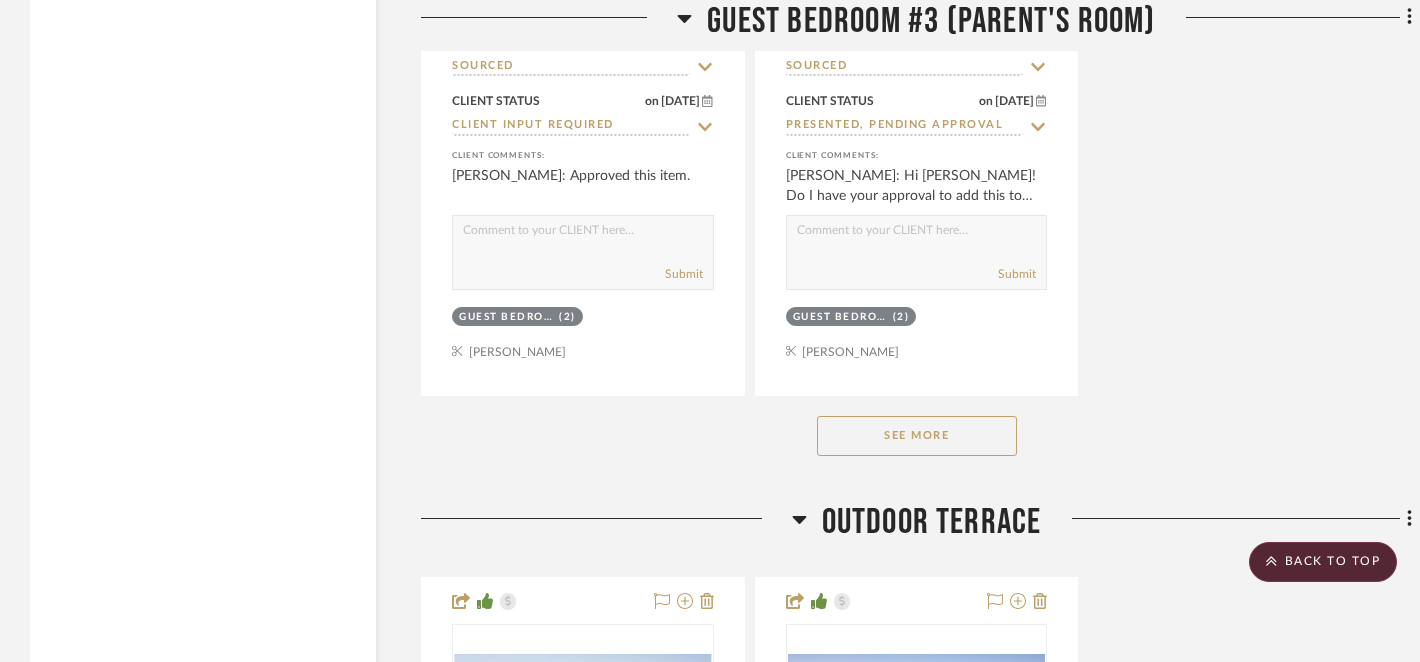 click on "See More" 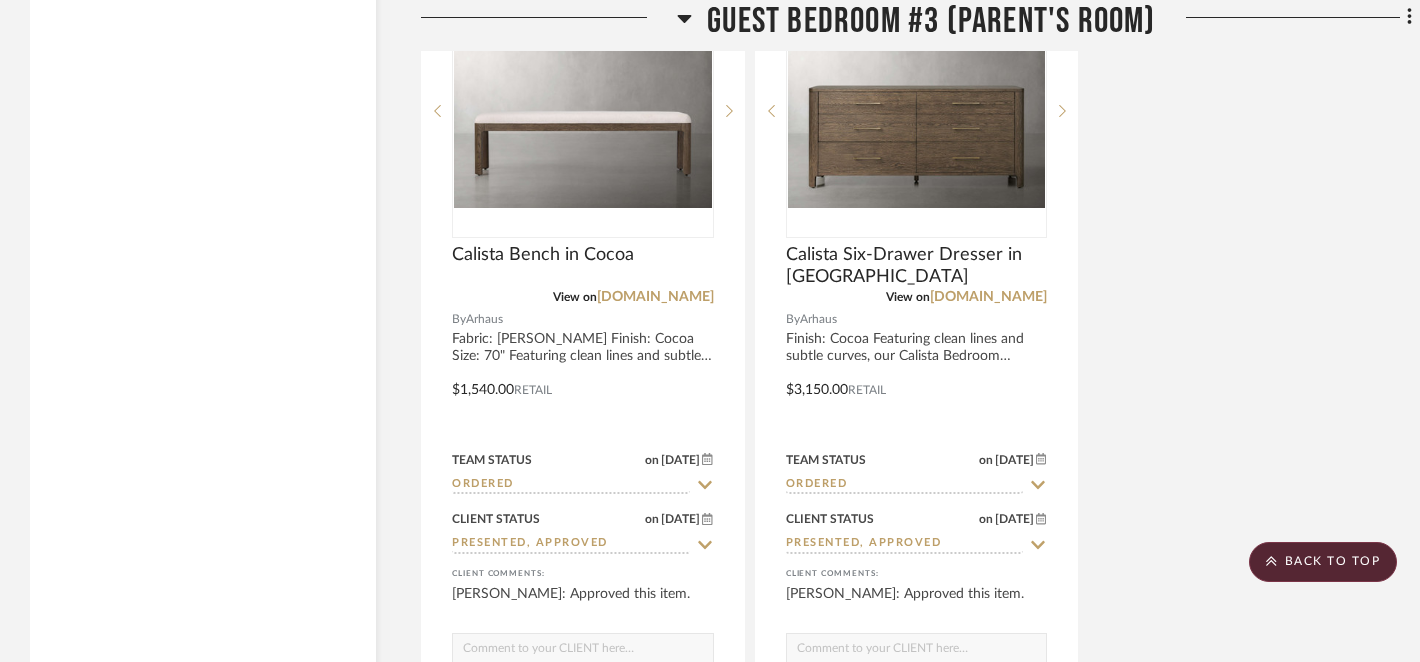 scroll, scrollTop: 4633, scrollLeft: 0, axis: vertical 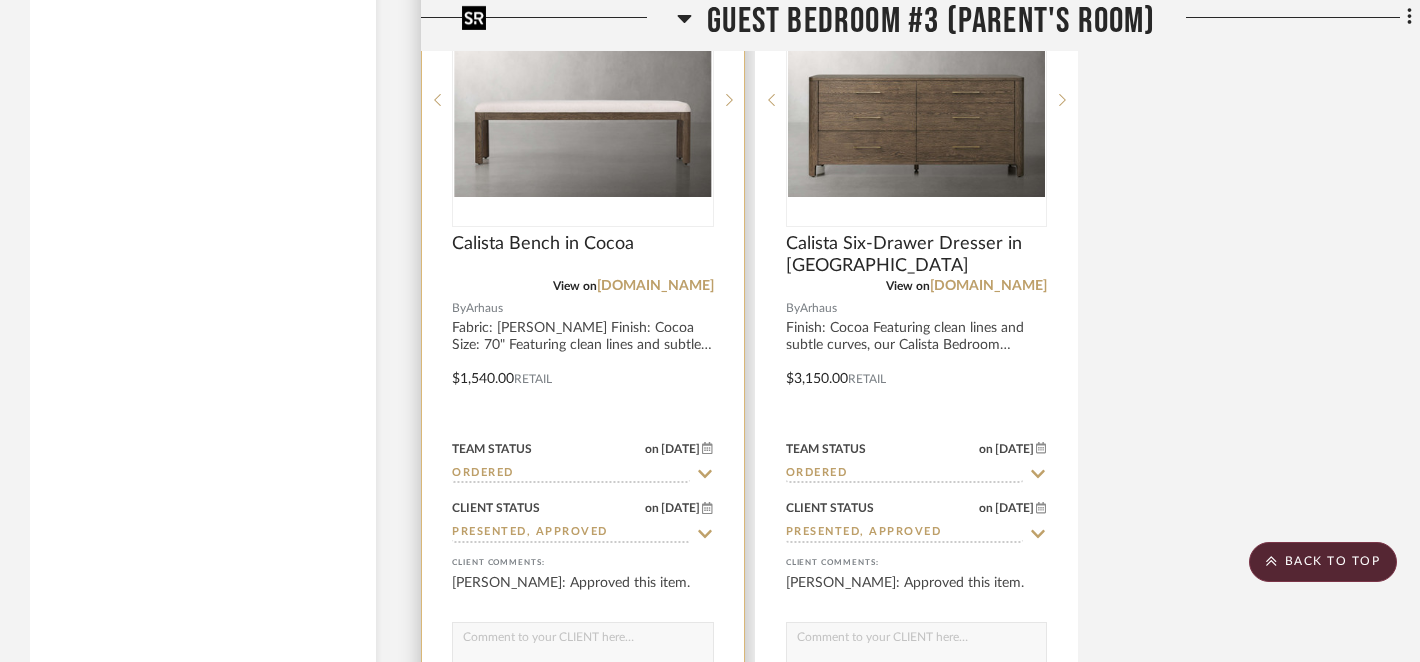 click at bounding box center [583, 100] 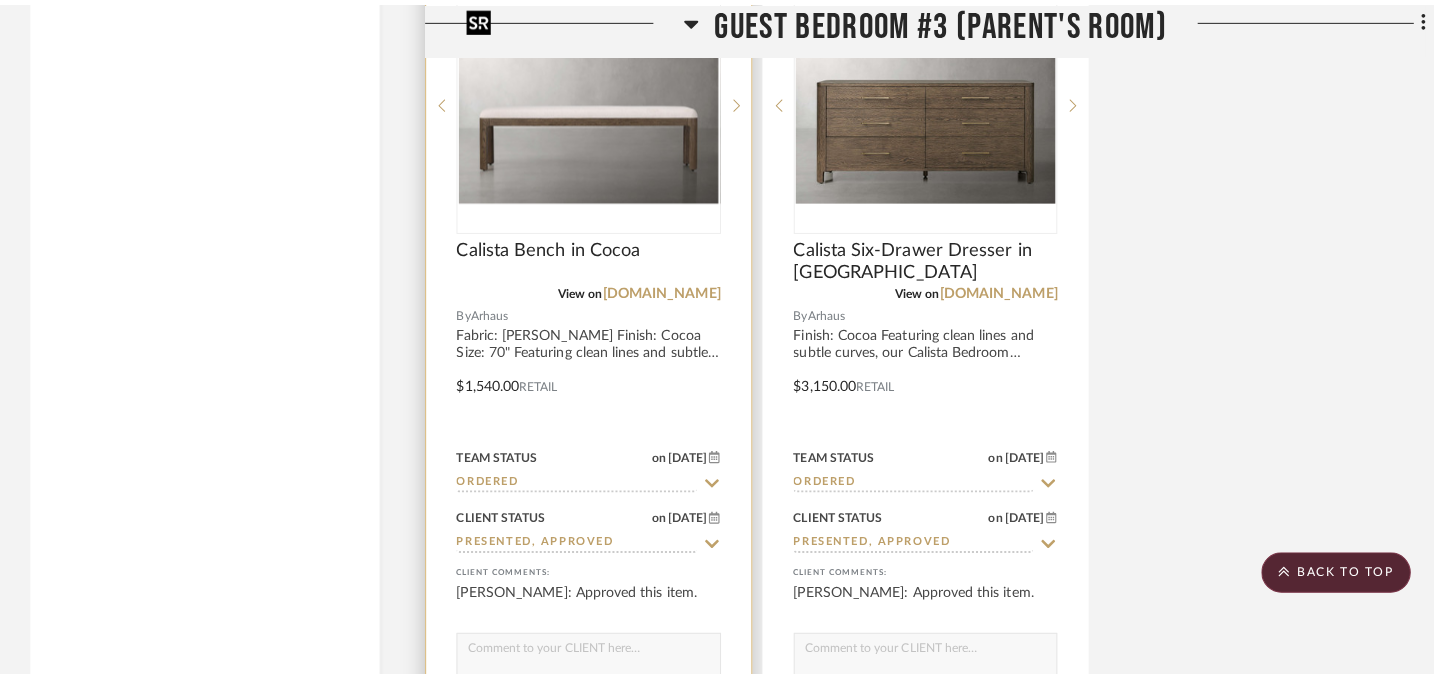 scroll, scrollTop: 0, scrollLeft: 0, axis: both 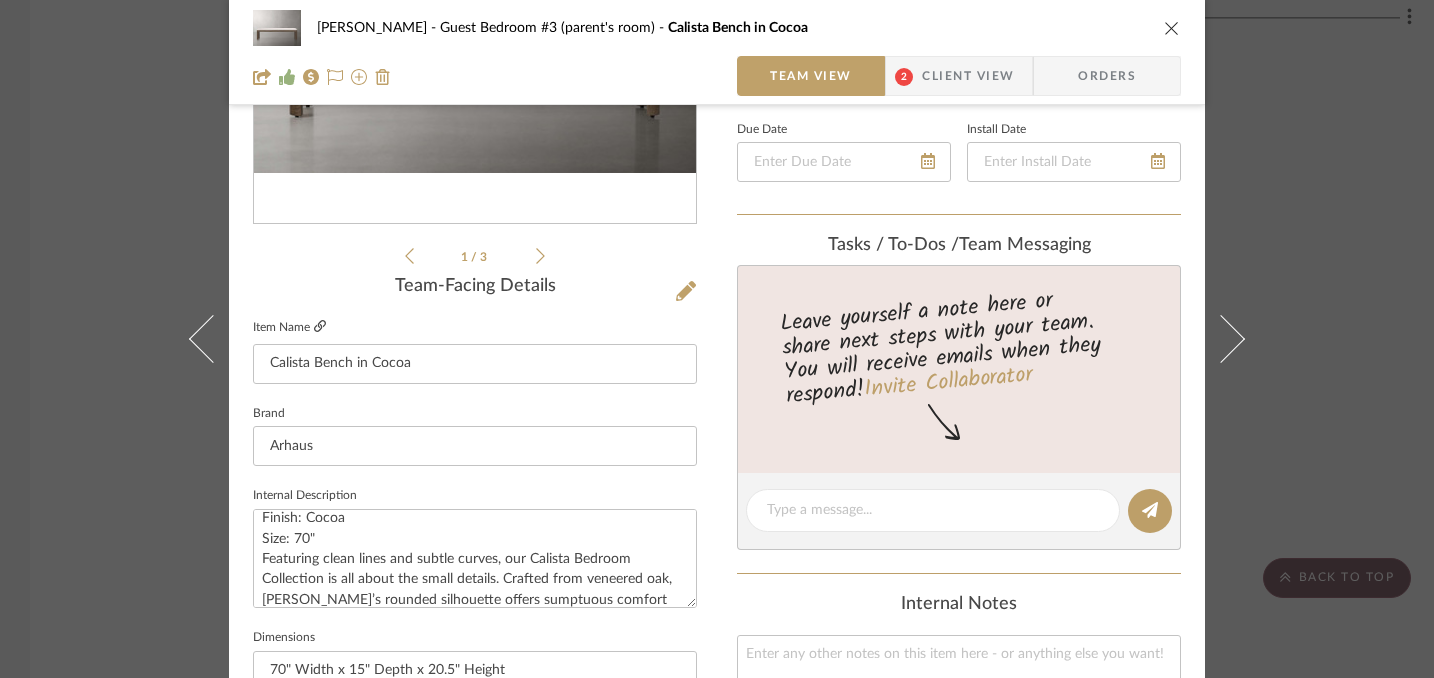 click 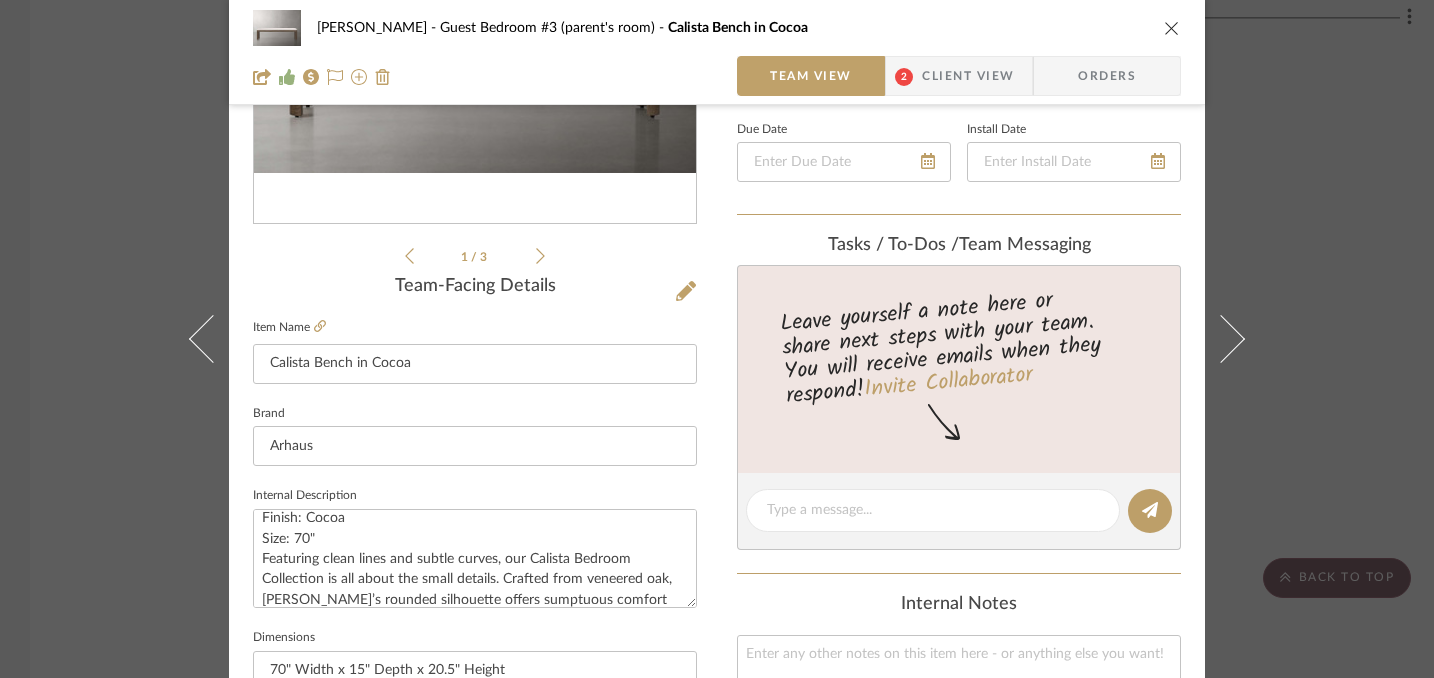 click at bounding box center [1172, 28] 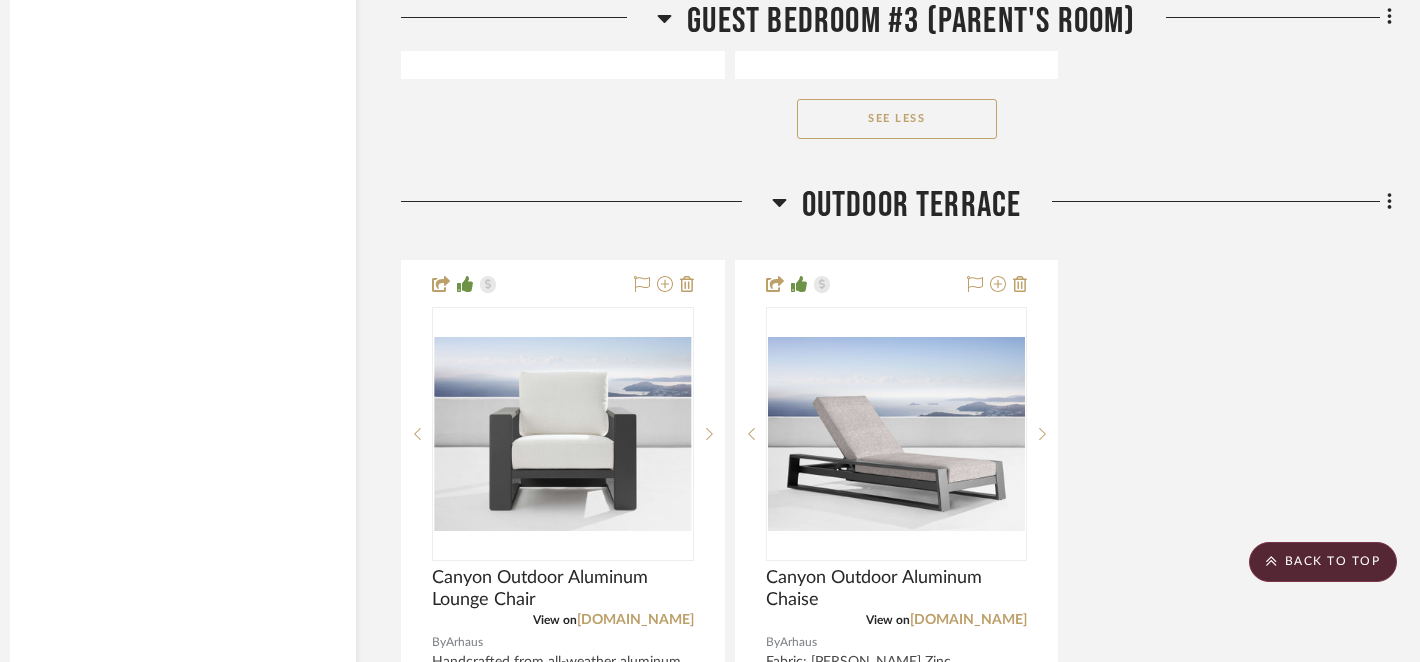 scroll, scrollTop: 5338, scrollLeft: 20, axis: both 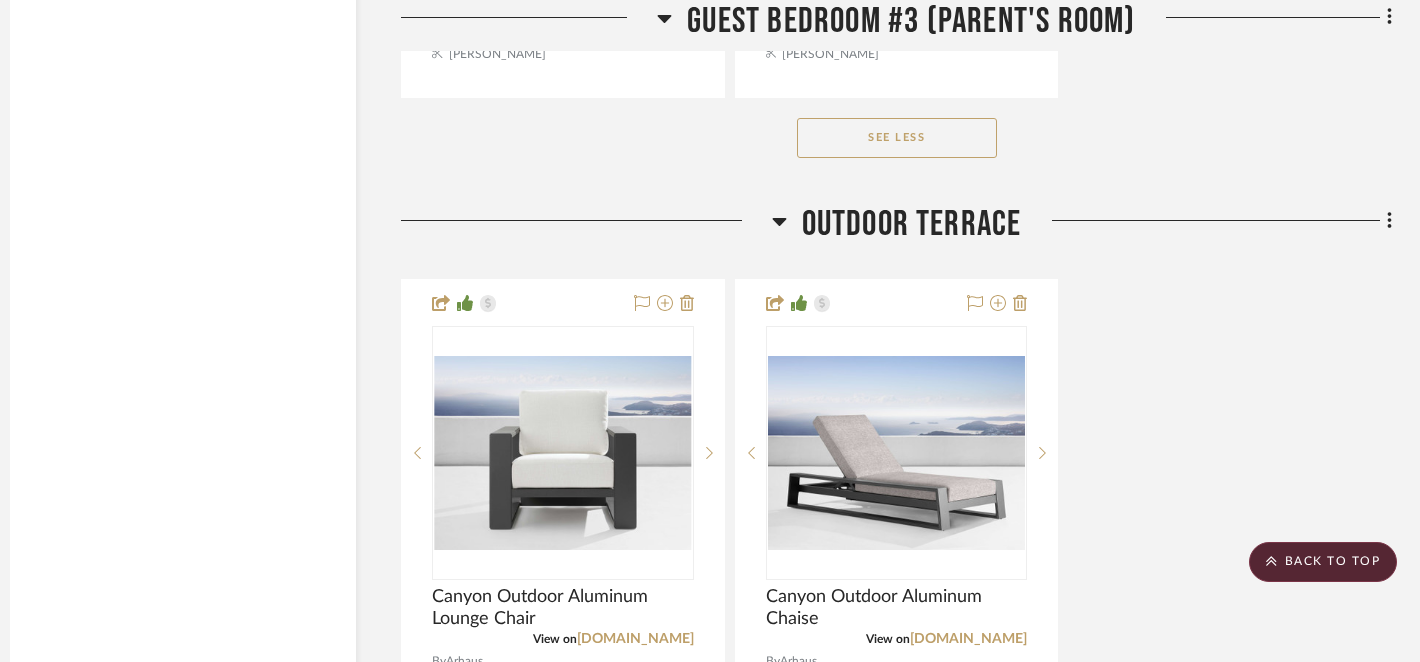 click 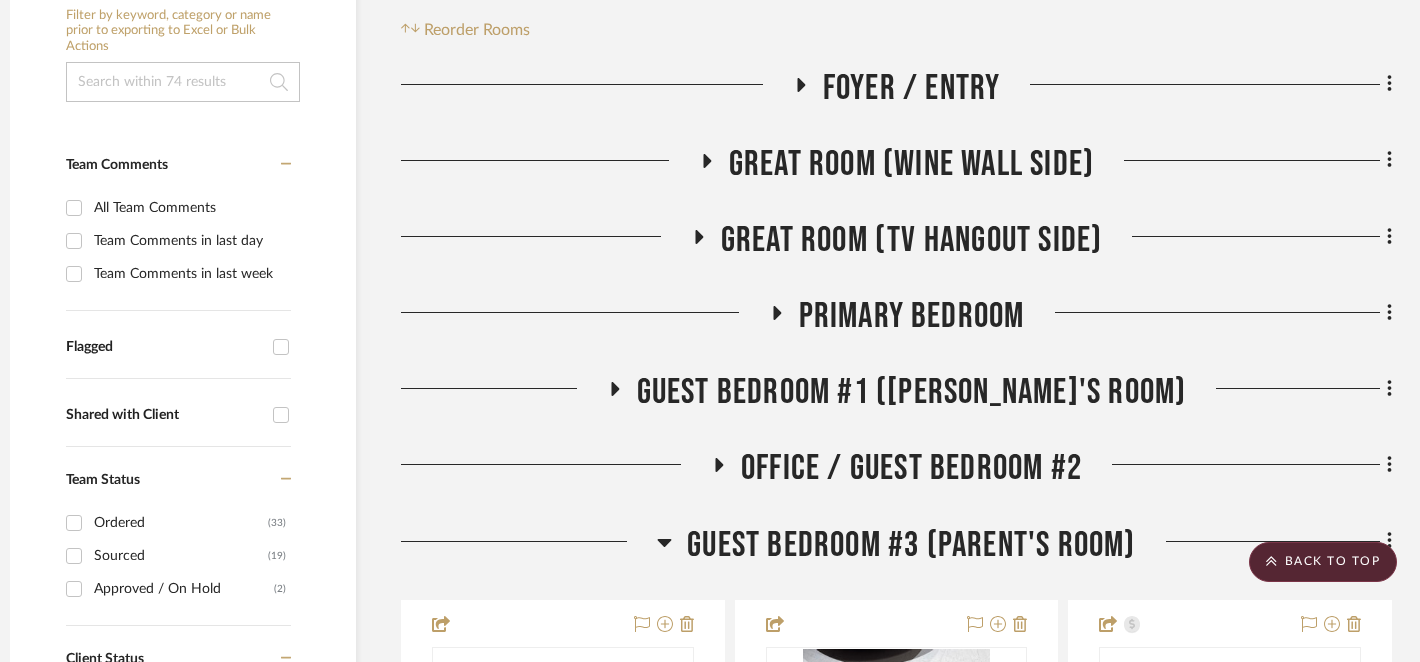 scroll, scrollTop: 0, scrollLeft: 20, axis: horizontal 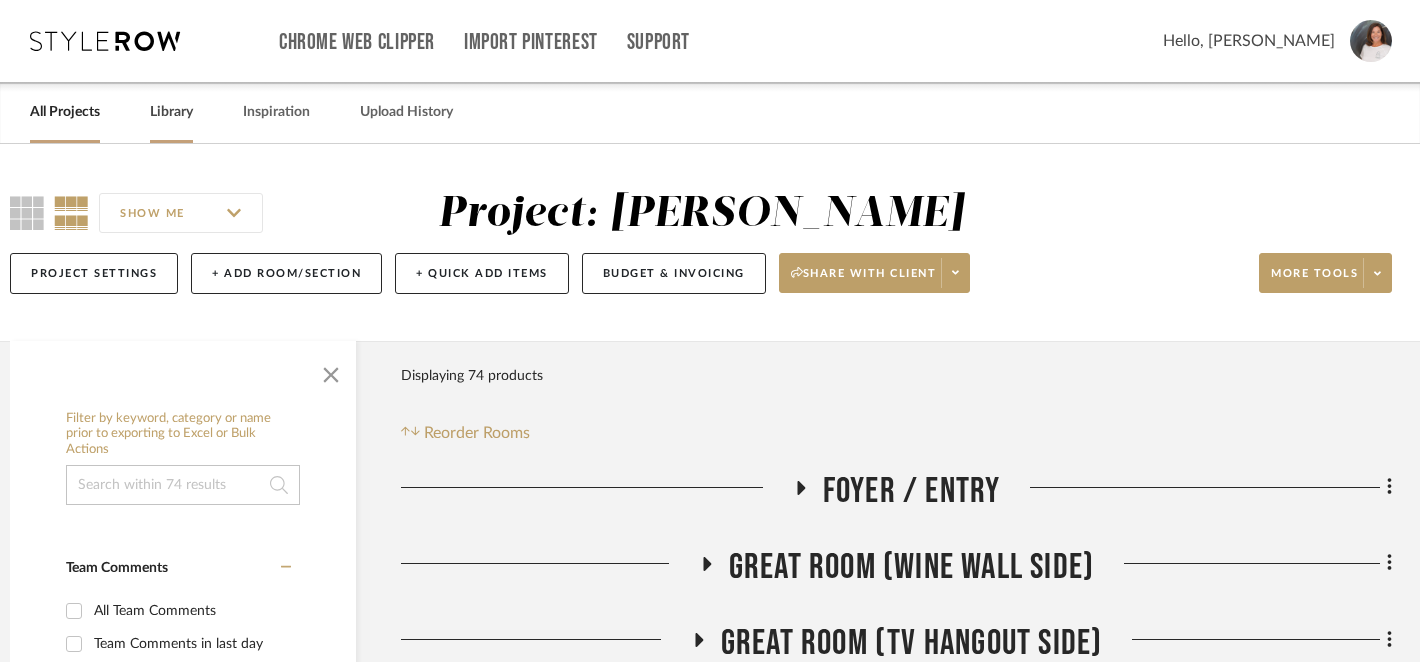 click on "Library" at bounding box center (171, 112) 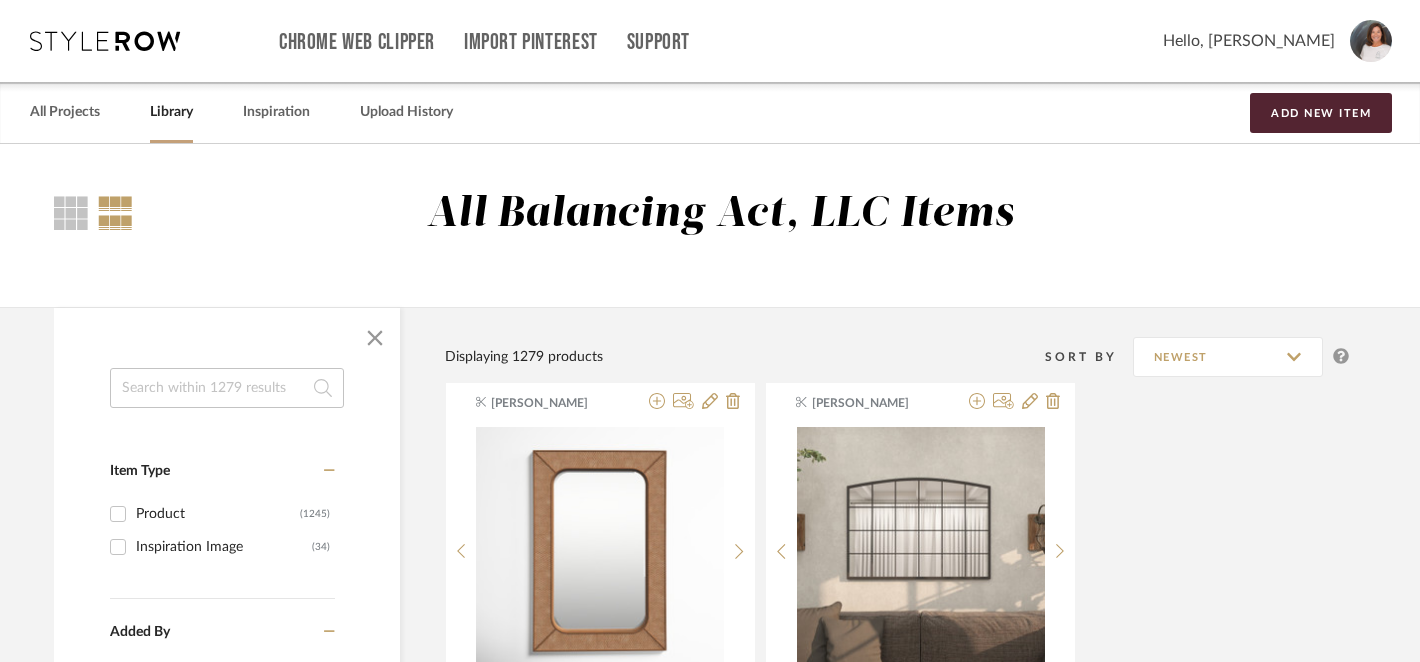 click 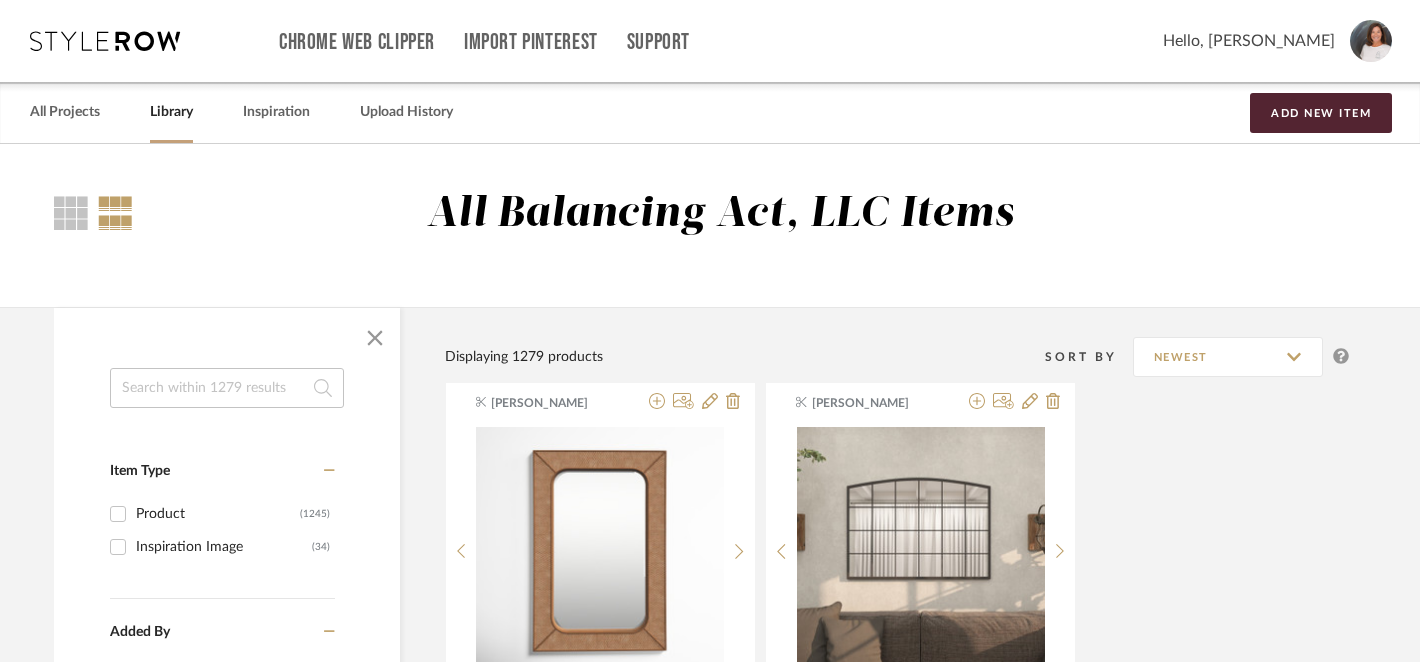 type on "d" 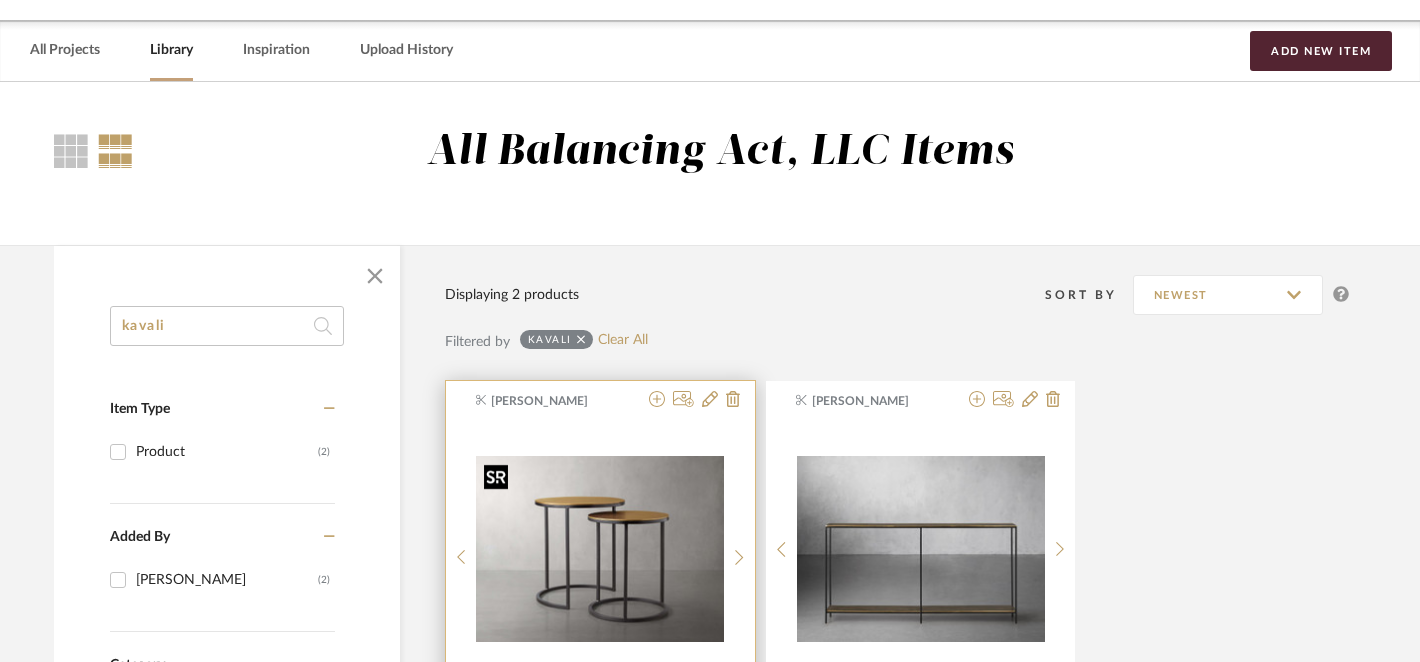 scroll, scrollTop: 0, scrollLeft: 20, axis: horizontal 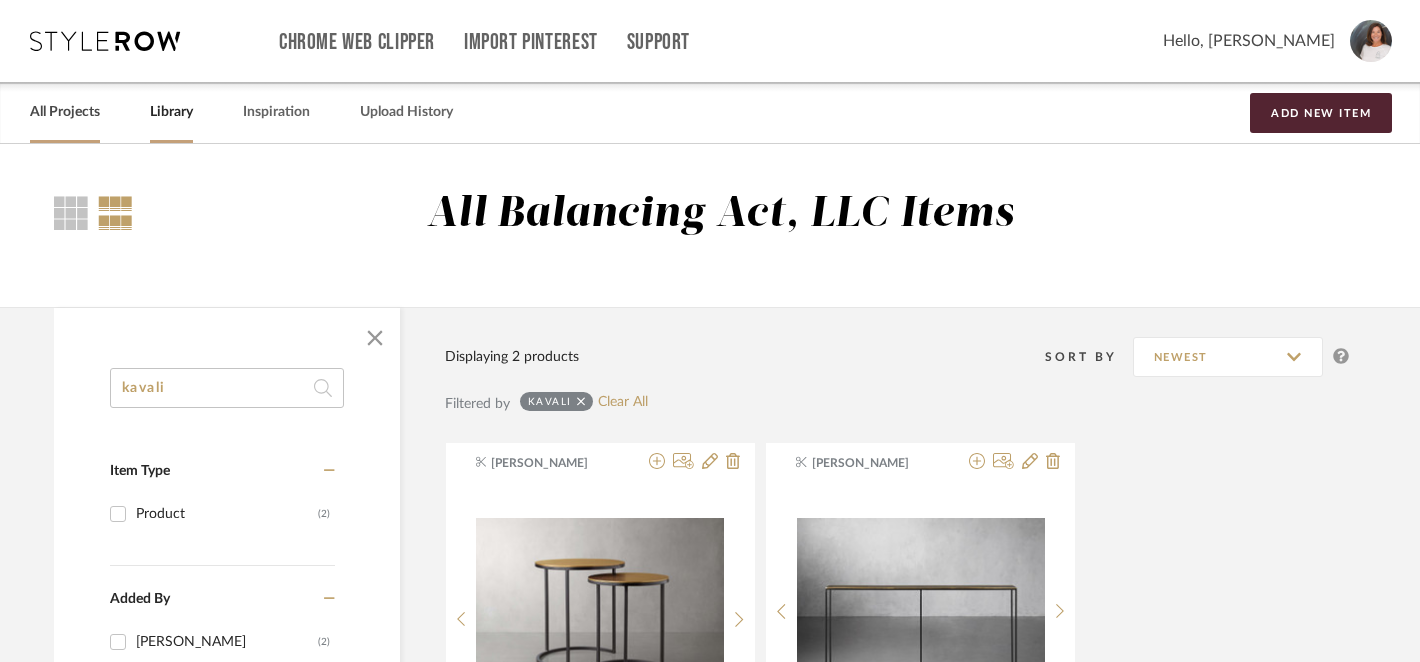 type on "kavali" 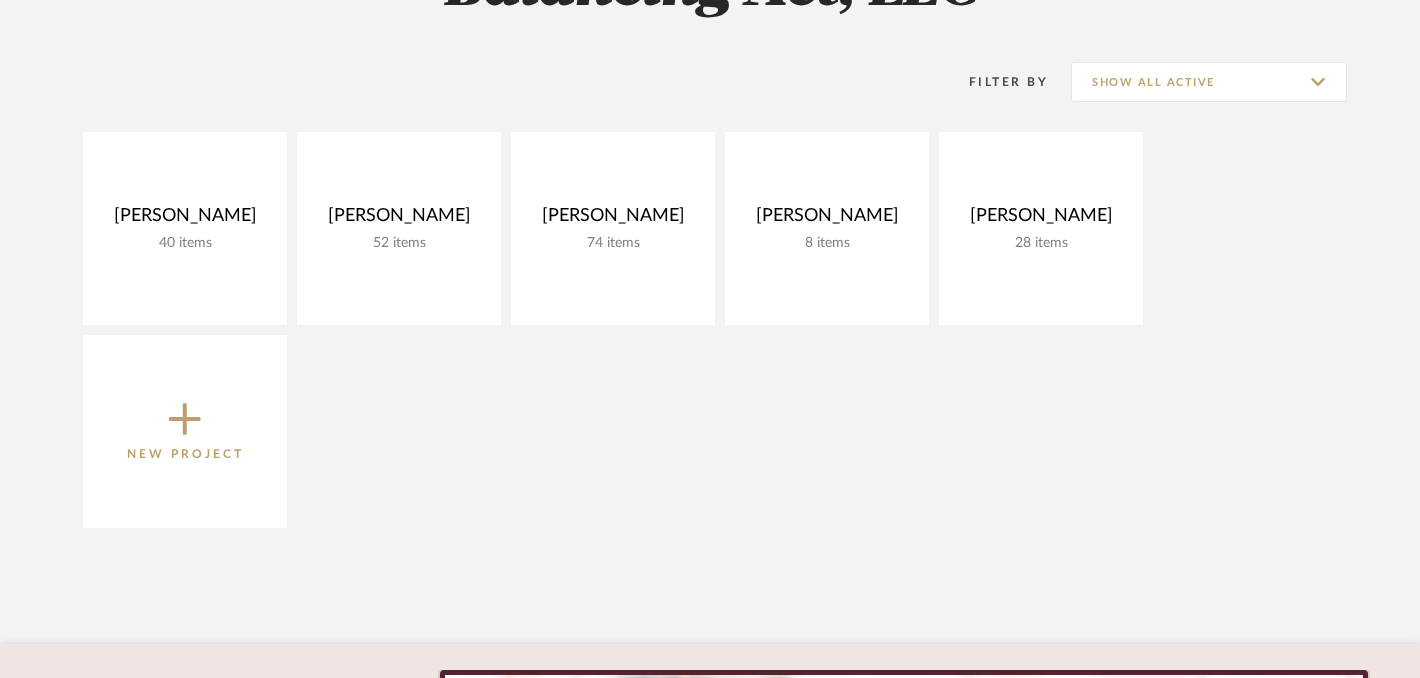 scroll, scrollTop: 423, scrollLeft: 0, axis: vertical 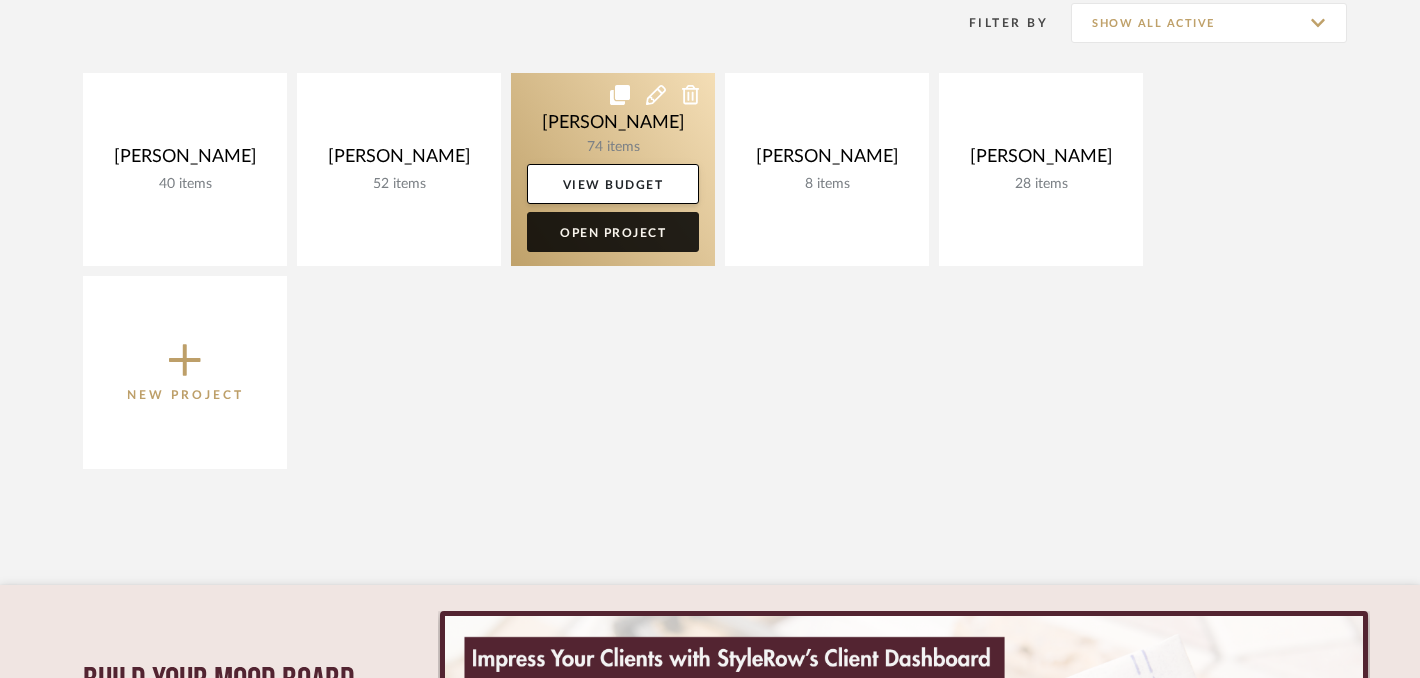 click on "Open Project" 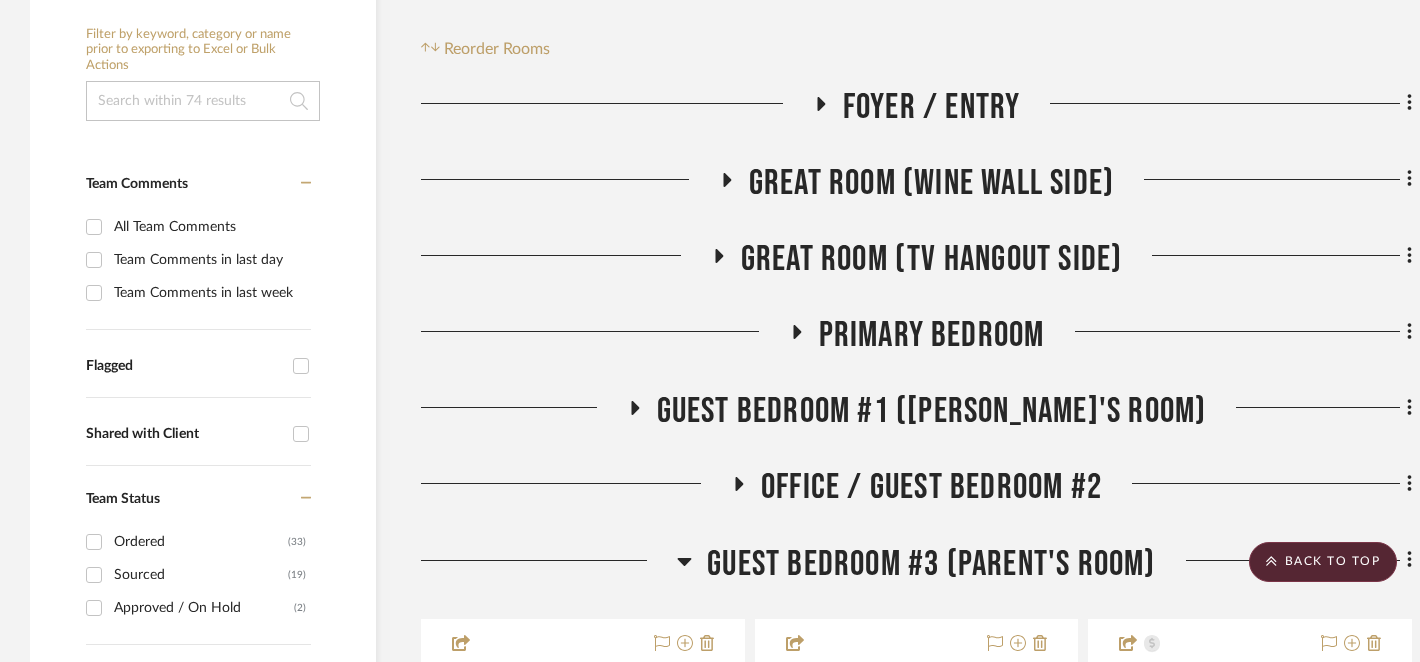 scroll, scrollTop: 379, scrollLeft: 0, axis: vertical 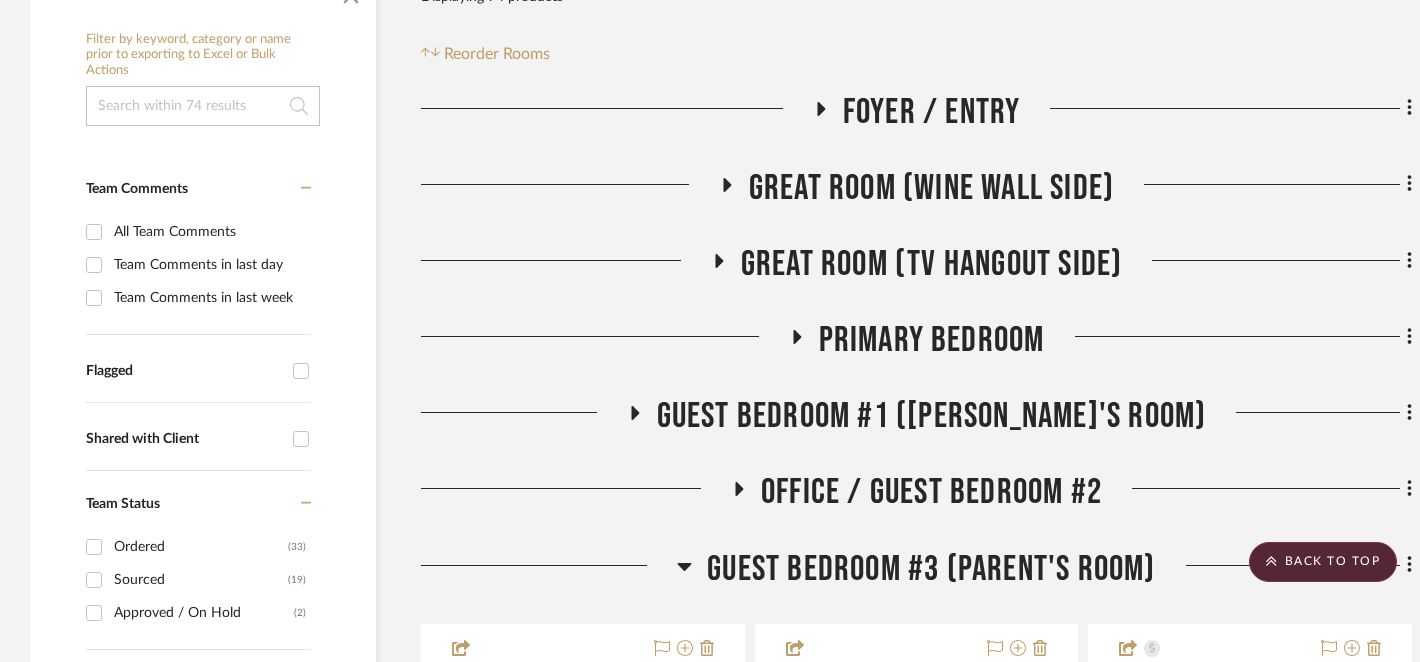 click 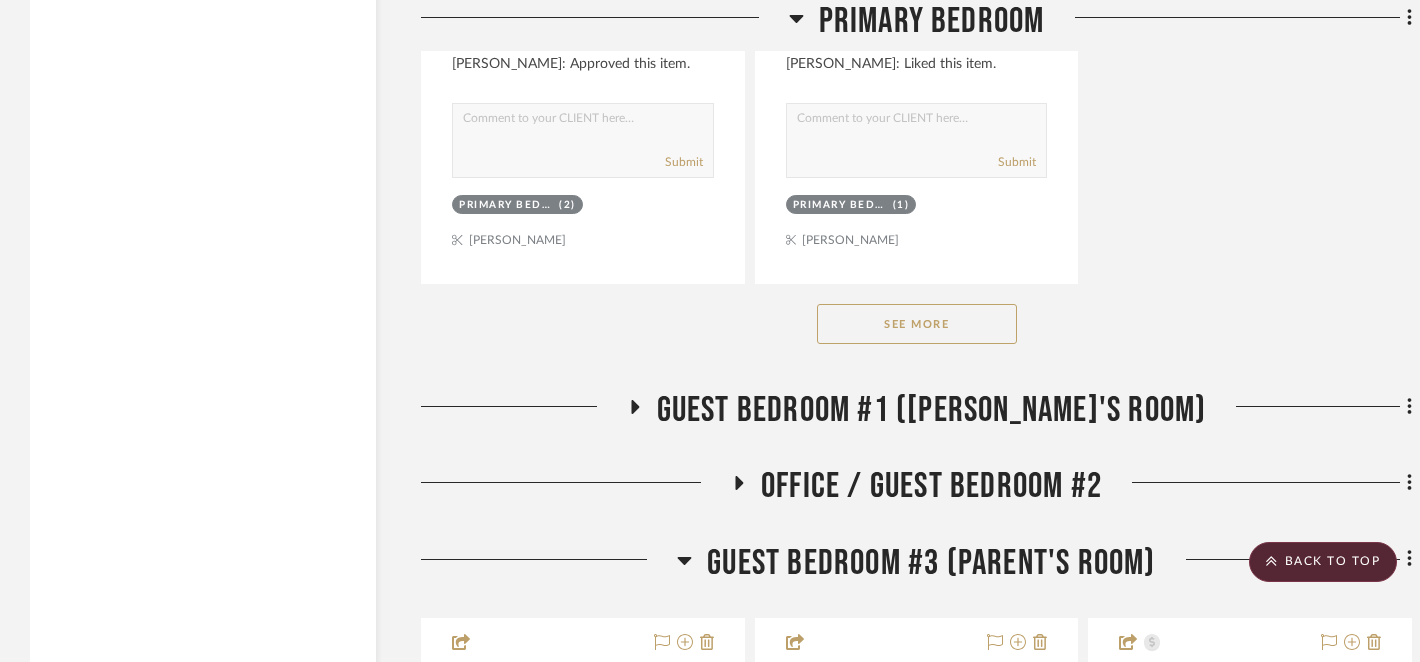 scroll, scrollTop: 3144, scrollLeft: 0, axis: vertical 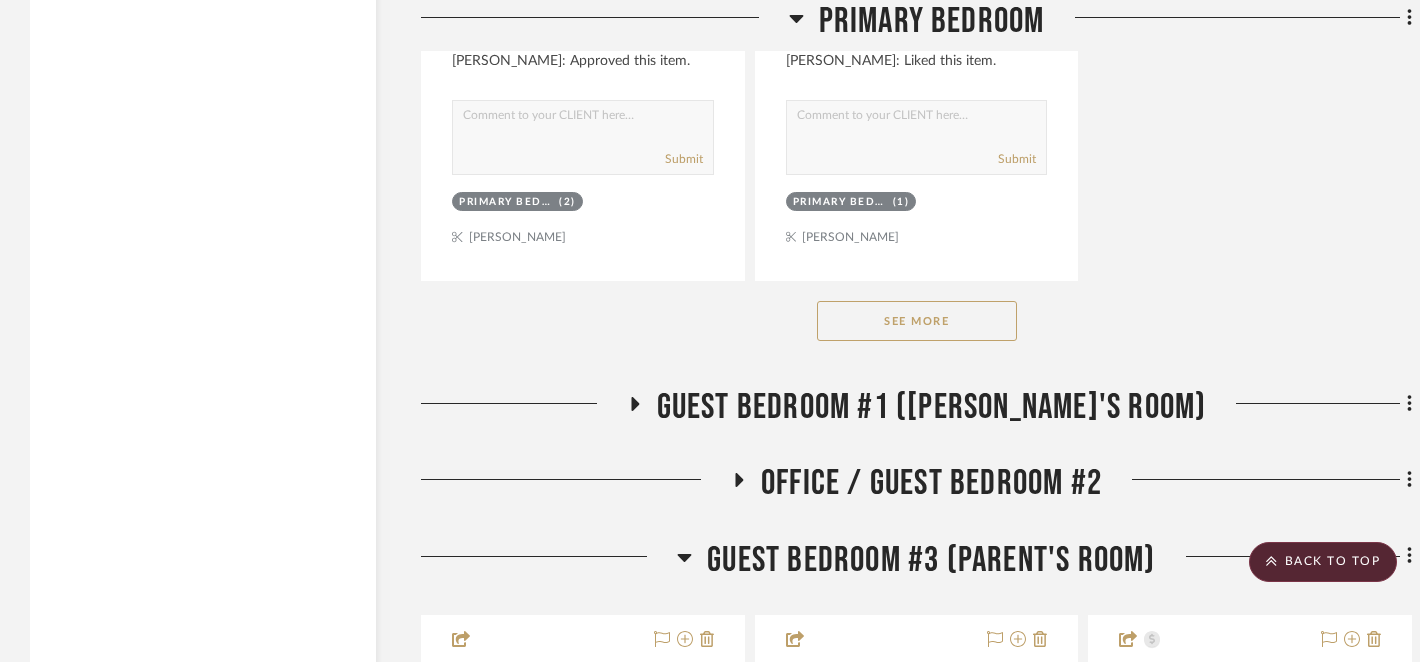 click on "See More" 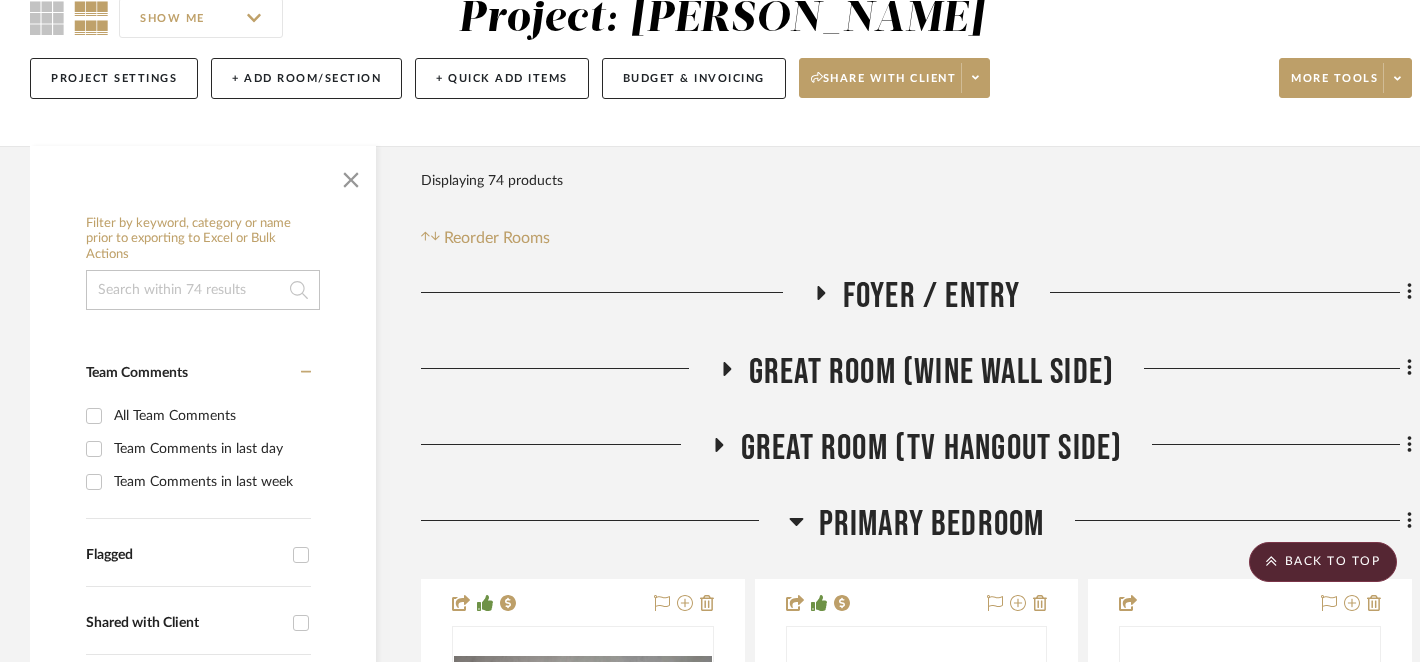 scroll, scrollTop: 89, scrollLeft: 0, axis: vertical 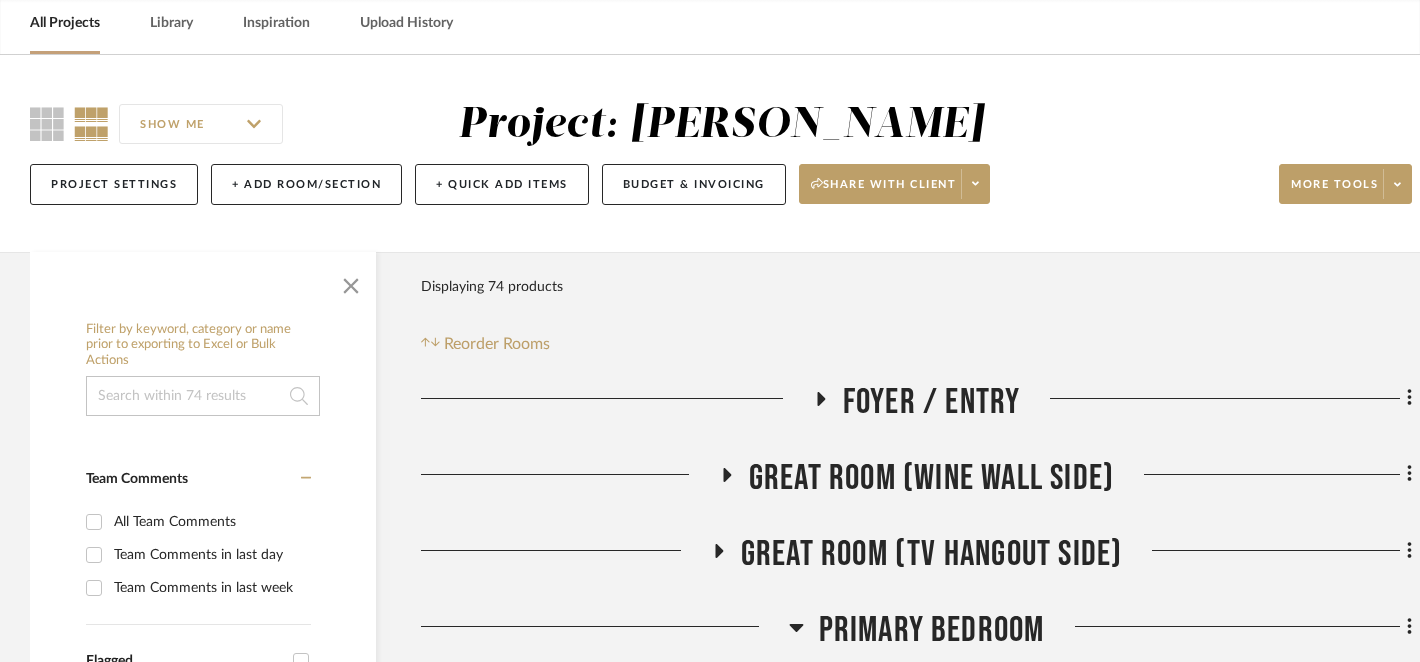click 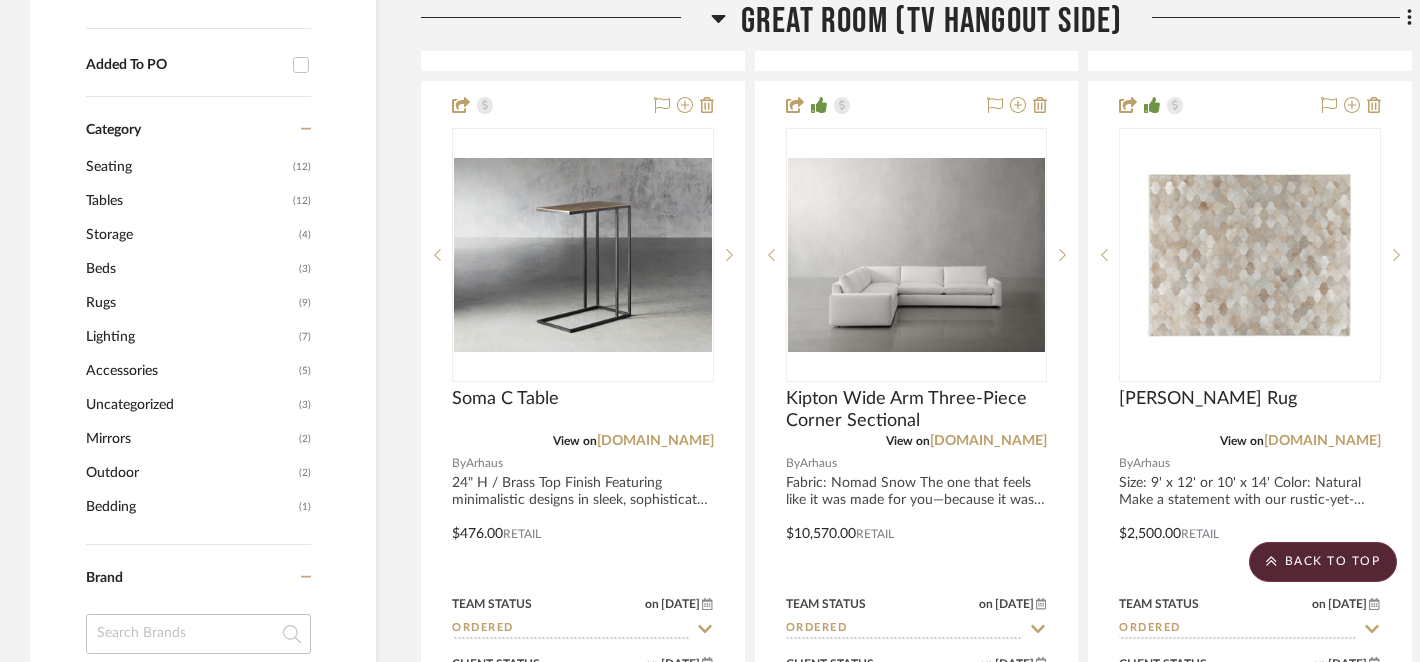 scroll, scrollTop: 1506, scrollLeft: 0, axis: vertical 